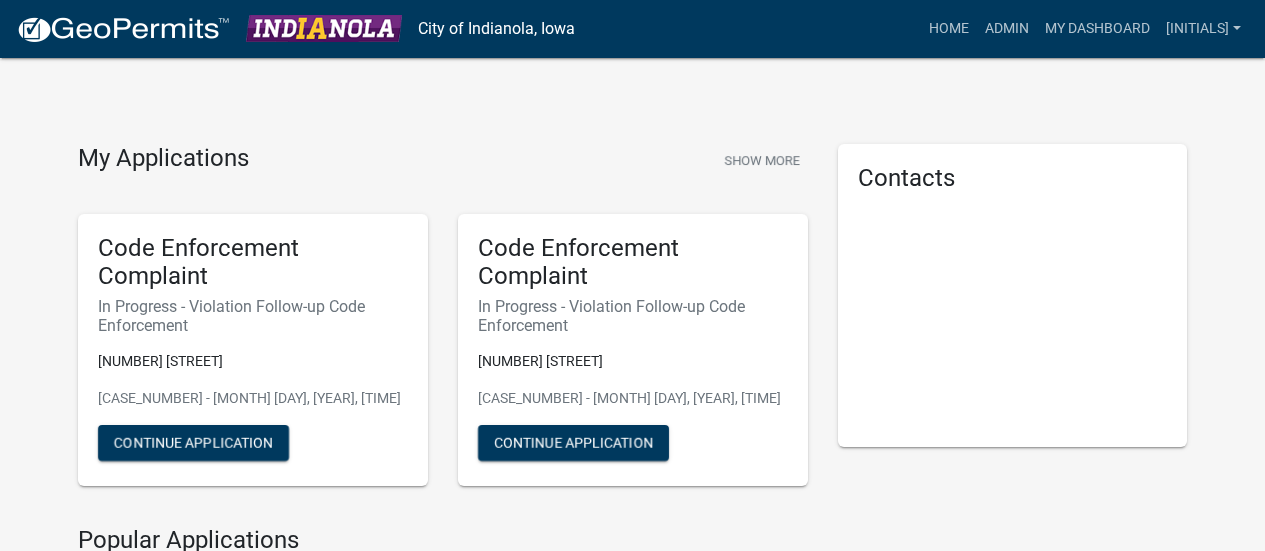 scroll, scrollTop: 0, scrollLeft: 0, axis: both 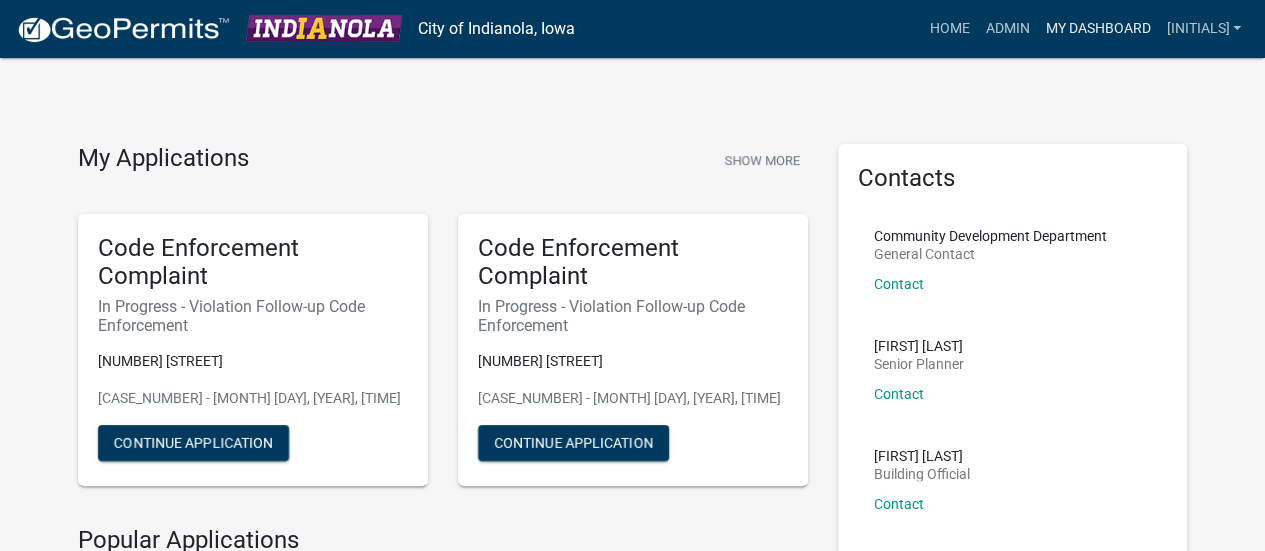 click on "My Dashboard" at bounding box center [1097, 29] 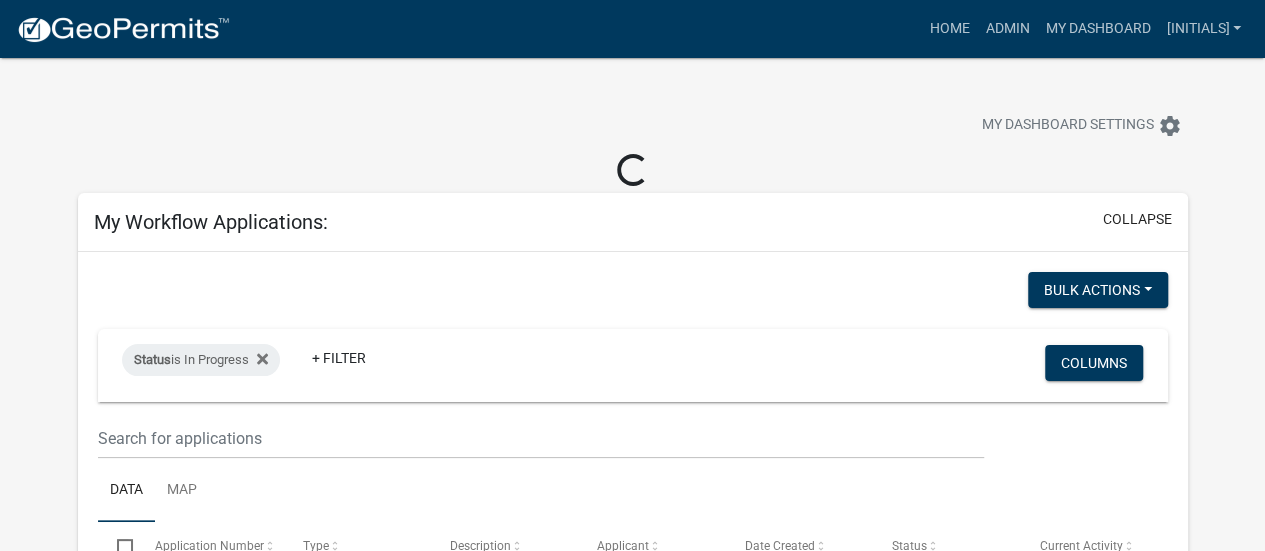 select on "2: 50" 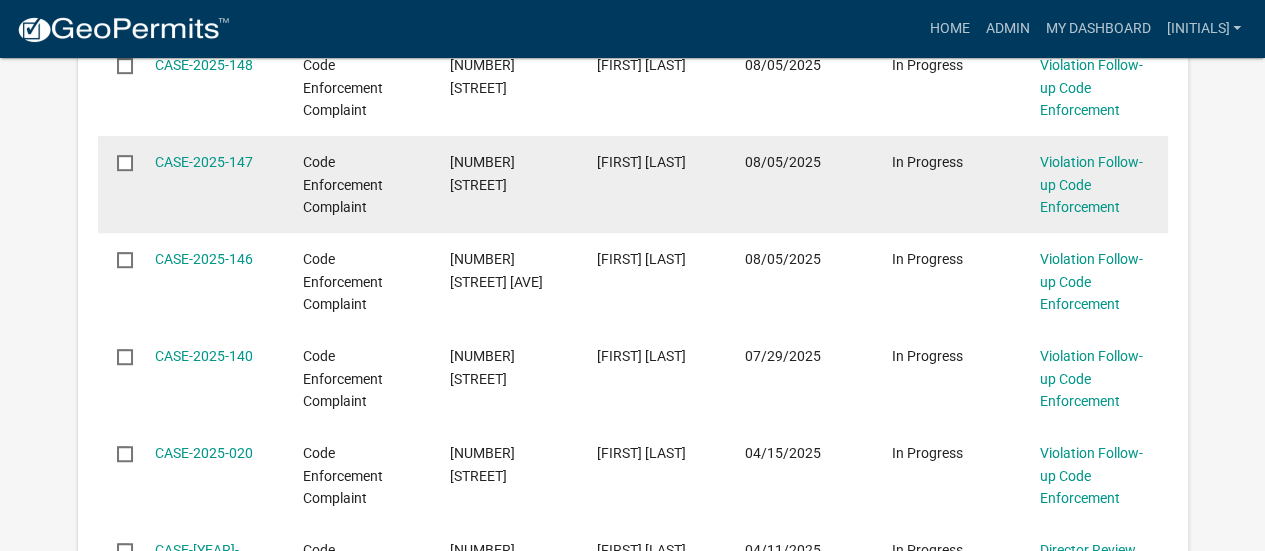 scroll, scrollTop: 499, scrollLeft: 0, axis: vertical 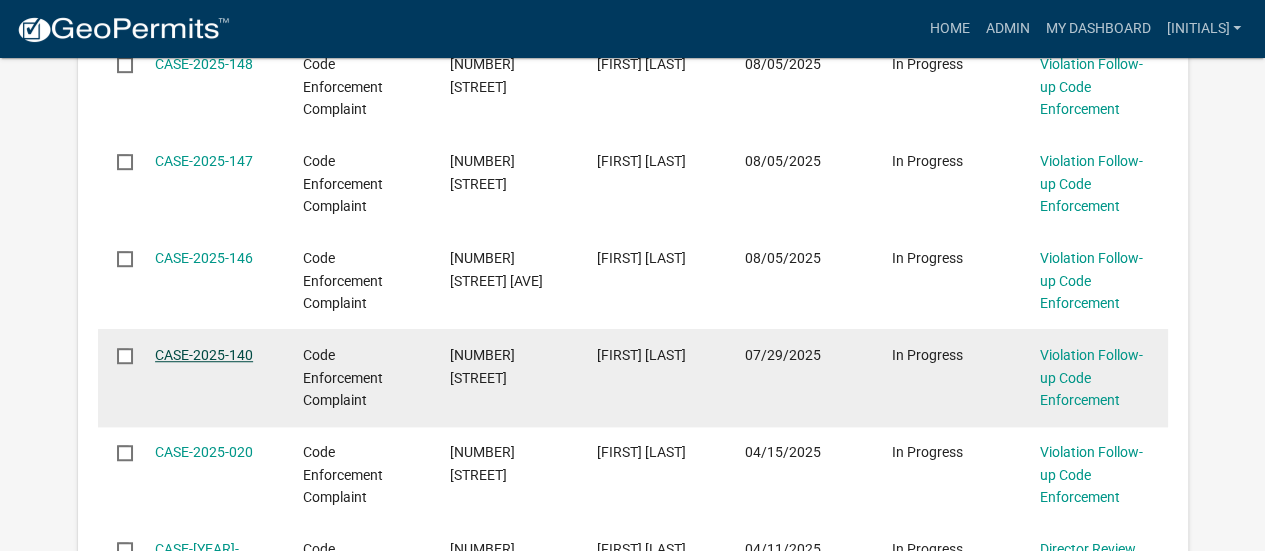 click on "CASE-2025-140" 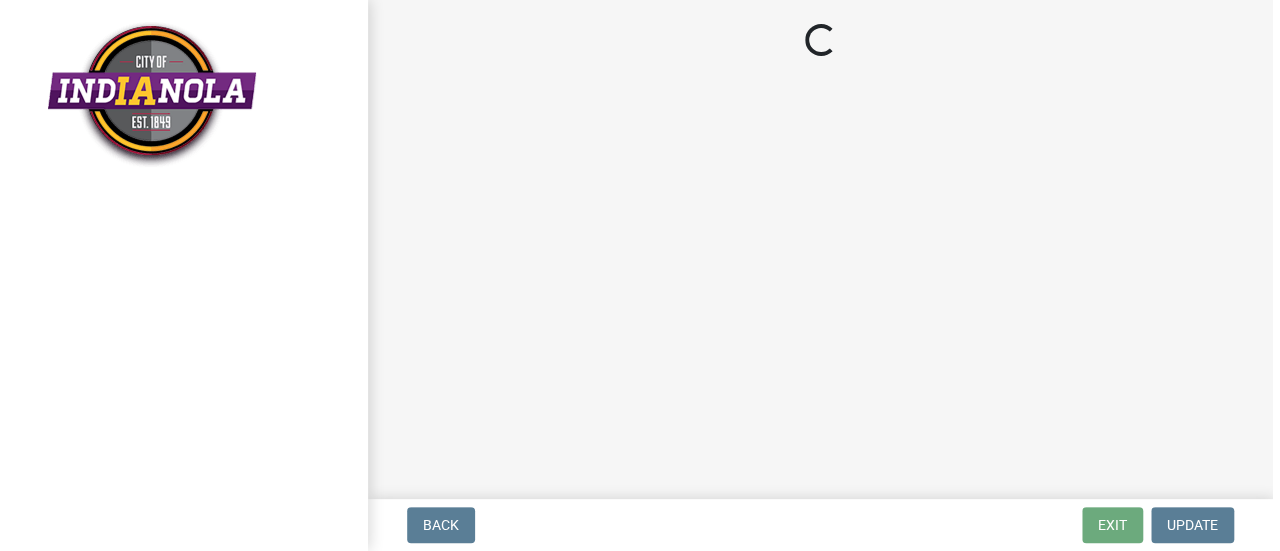 scroll, scrollTop: 0, scrollLeft: 0, axis: both 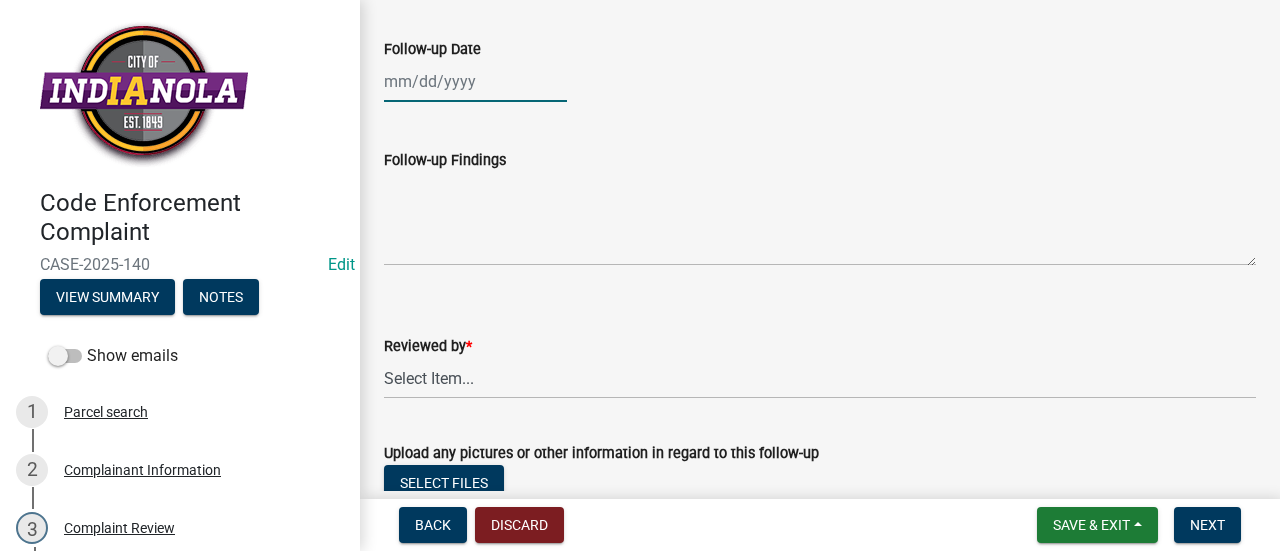 click 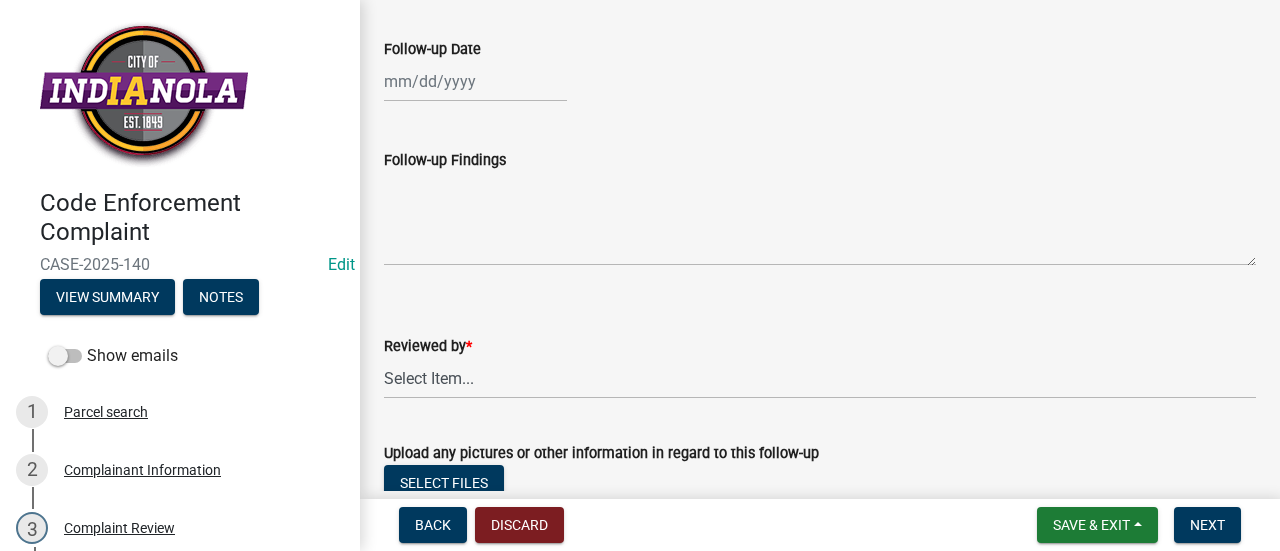 select on "8" 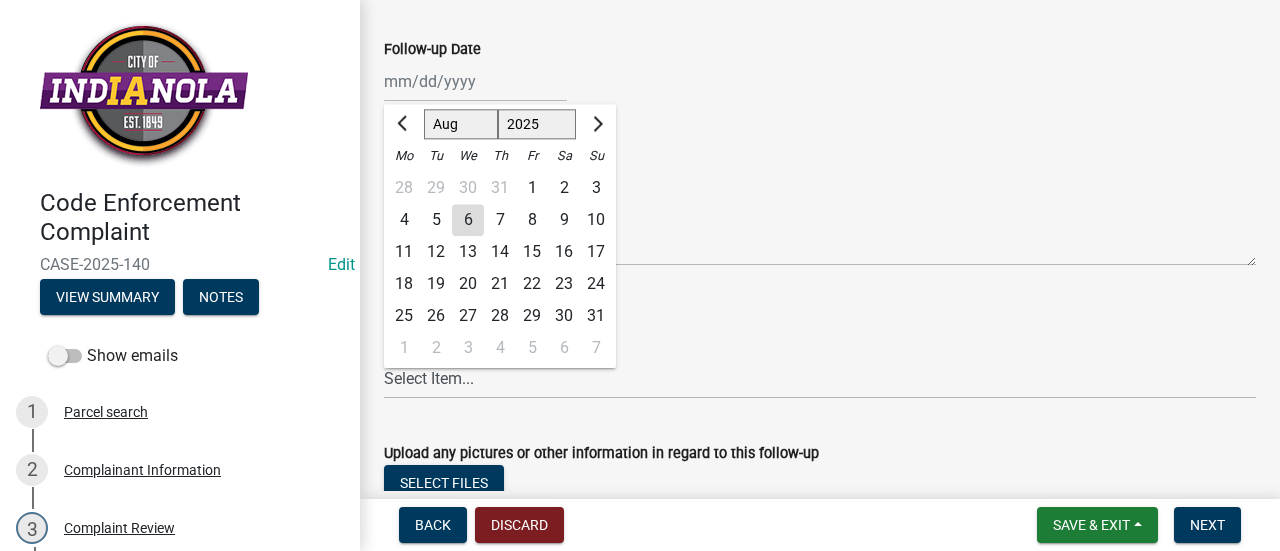 click on "6" 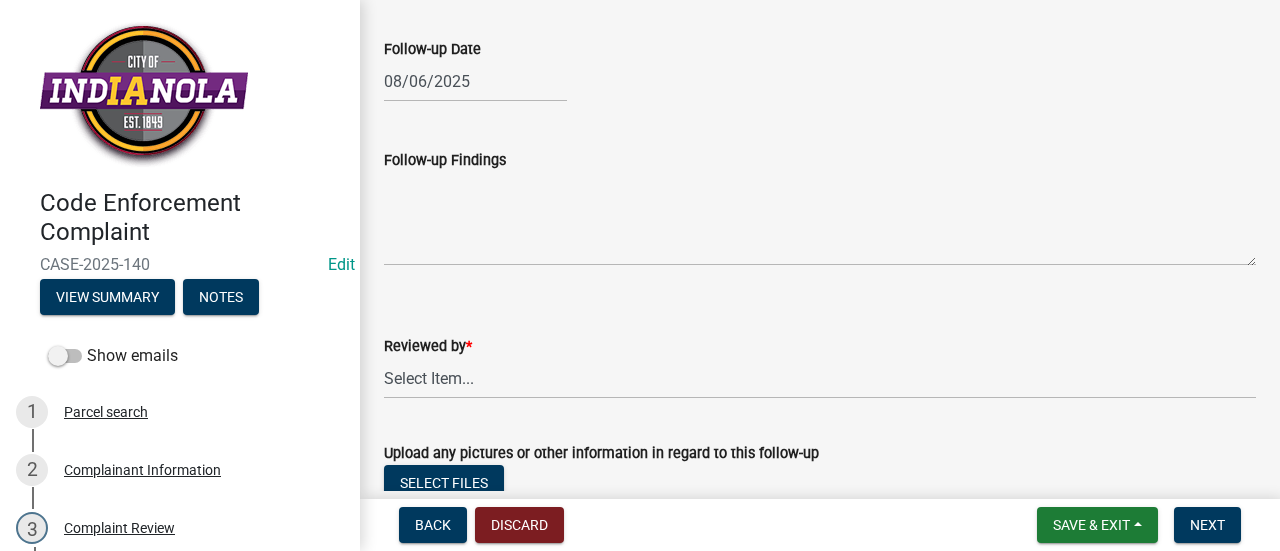scroll, scrollTop: 185, scrollLeft: 0, axis: vertical 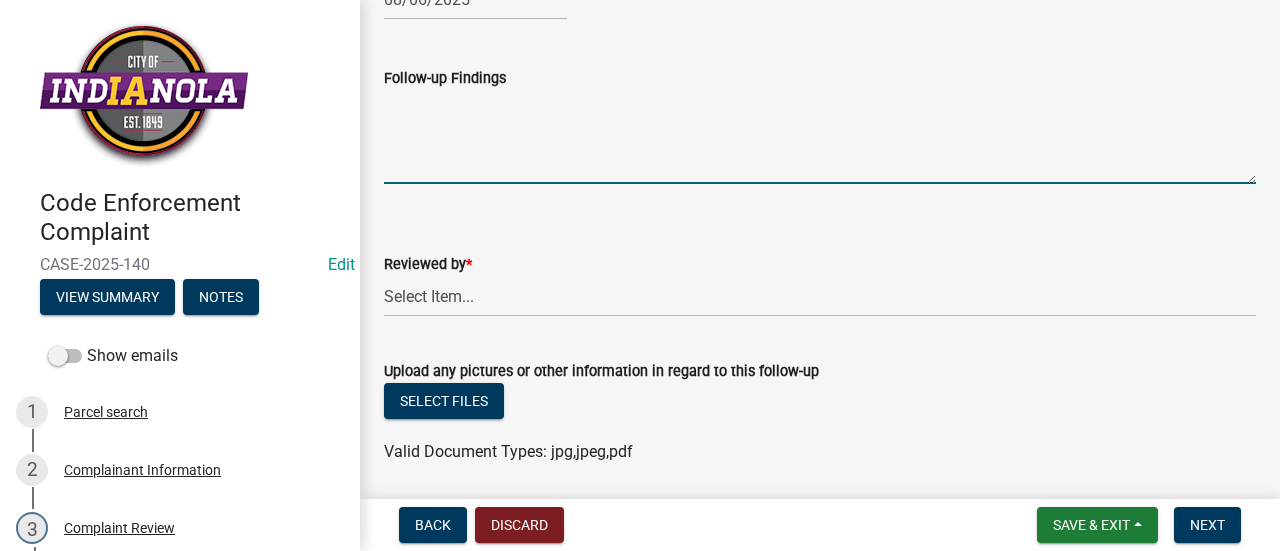 click on "Follow-up Findings" at bounding box center (820, 137) 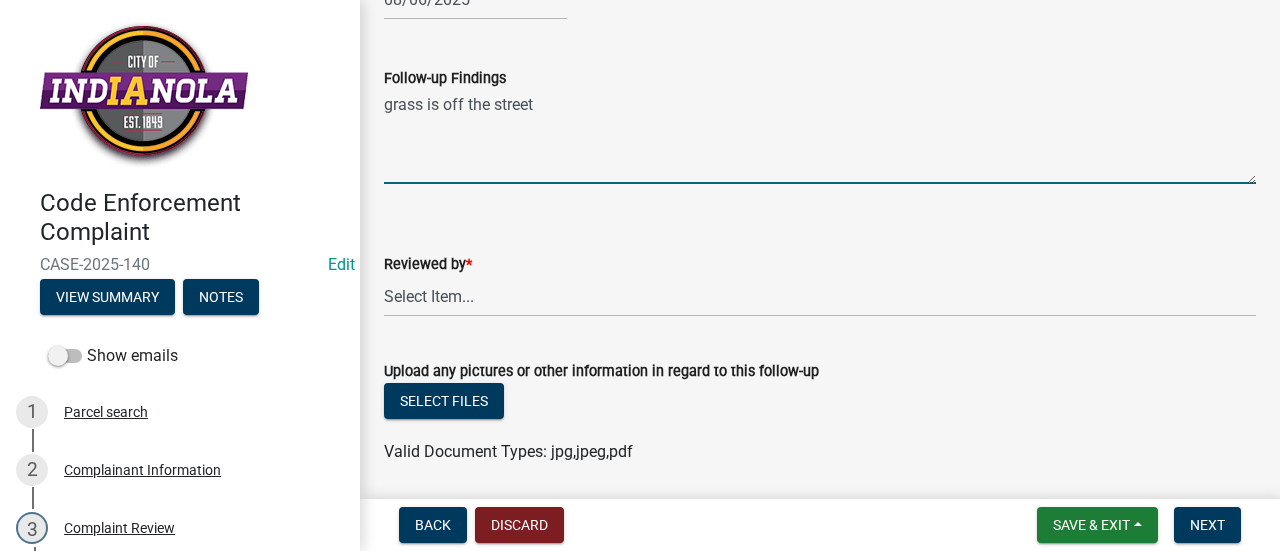 type on "grass is off the street" 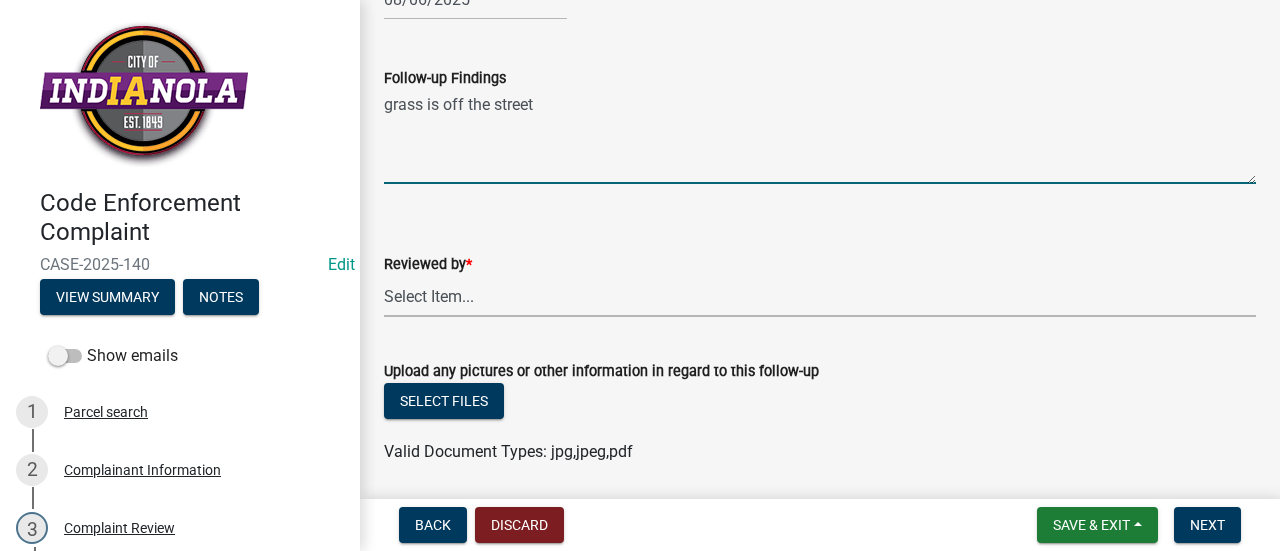 click on "Select Item...   [FIRST] [LAST]   [FIRST] [LAST]   [FIRST] [LAST]   Other" at bounding box center [820, 296] 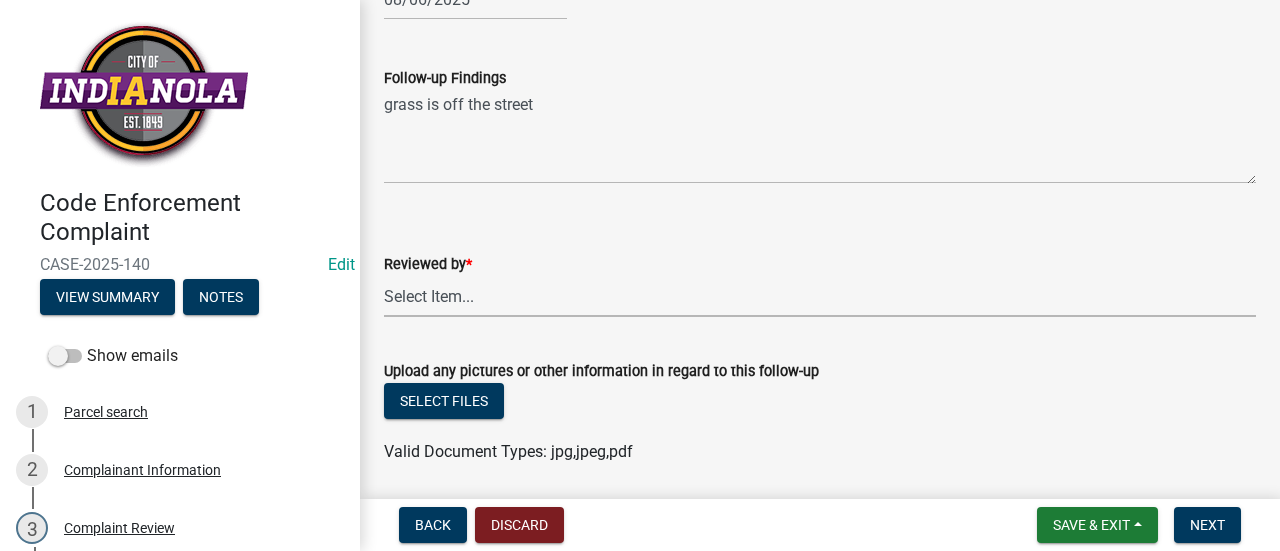 click on "Select Item...   [FIRST] [LAST]   [FIRST] [LAST]   [FIRST] [LAST]   Other" at bounding box center (820, 296) 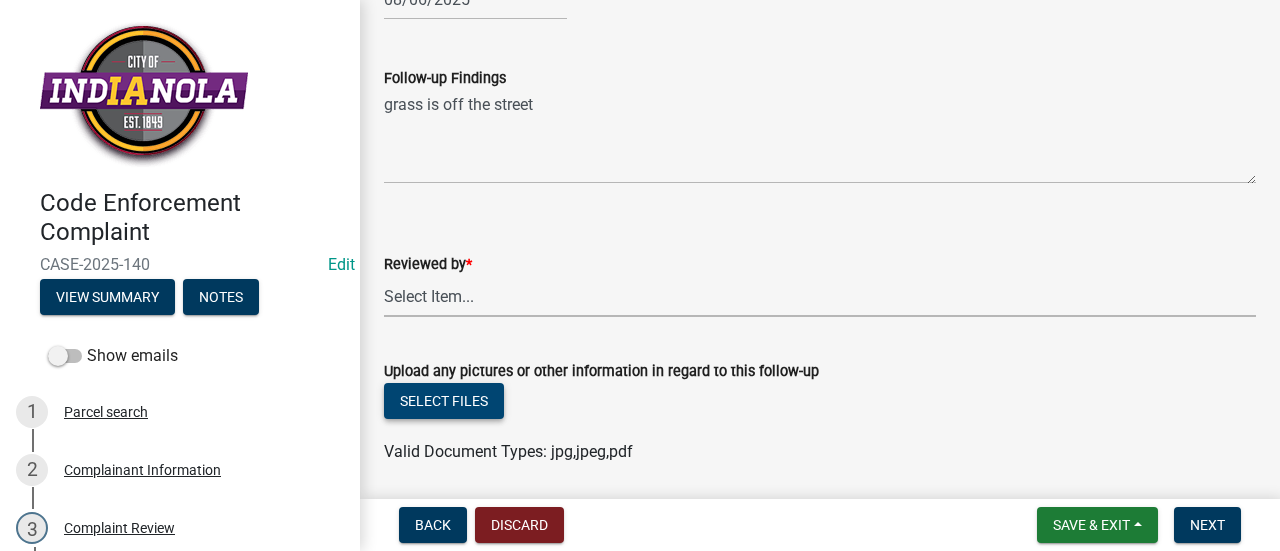 select on "[UUID]" 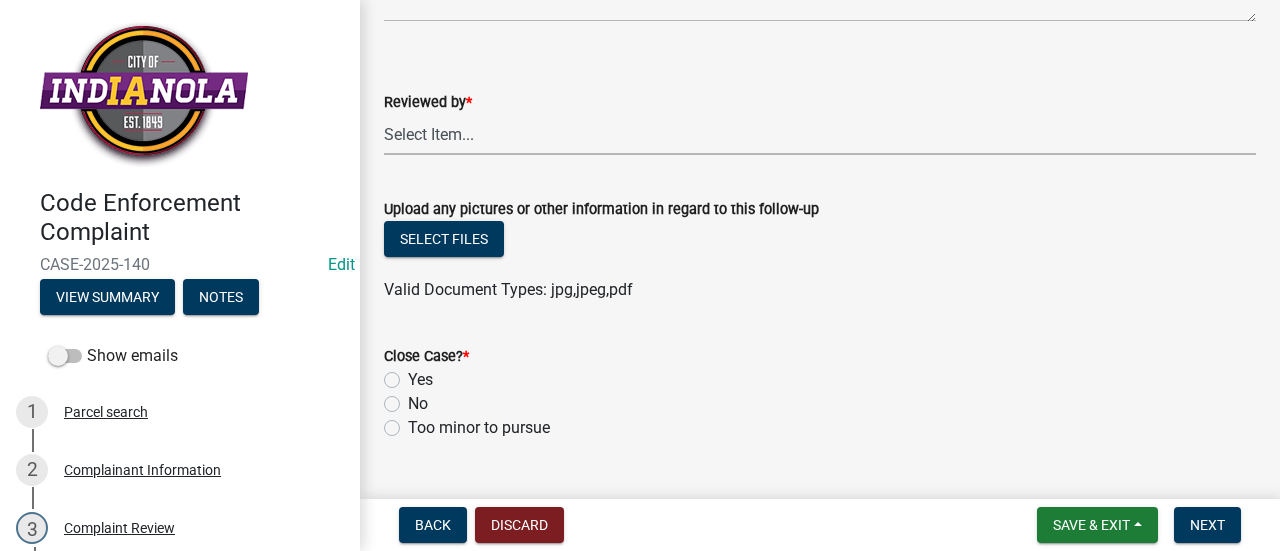 scroll, scrollTop: 427, scrollLeft: 0, axis: vertical 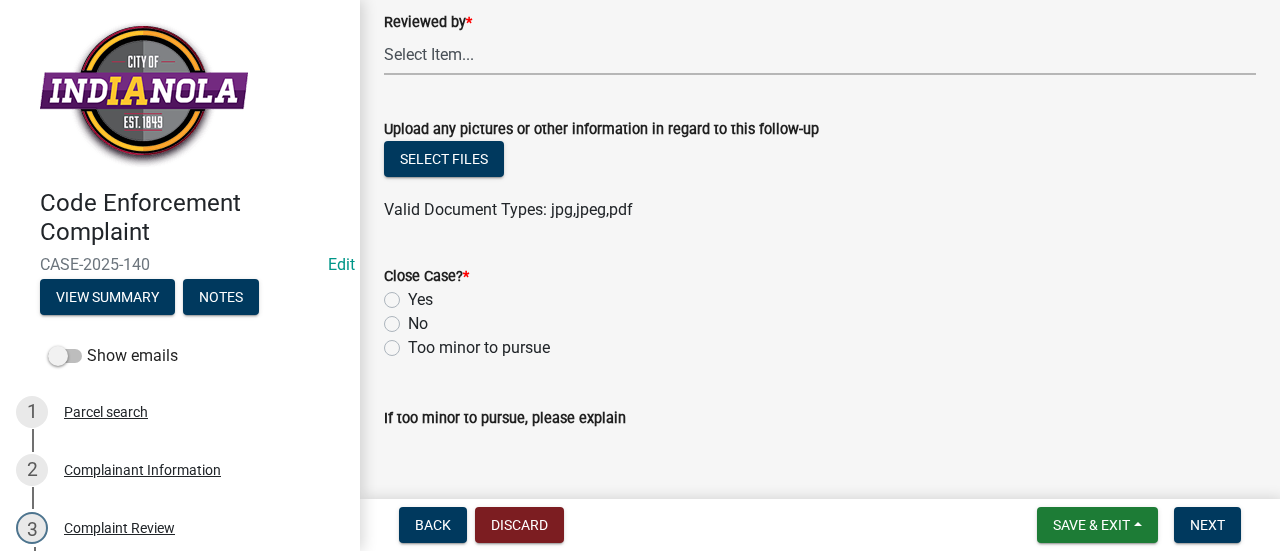 click on "Yes" 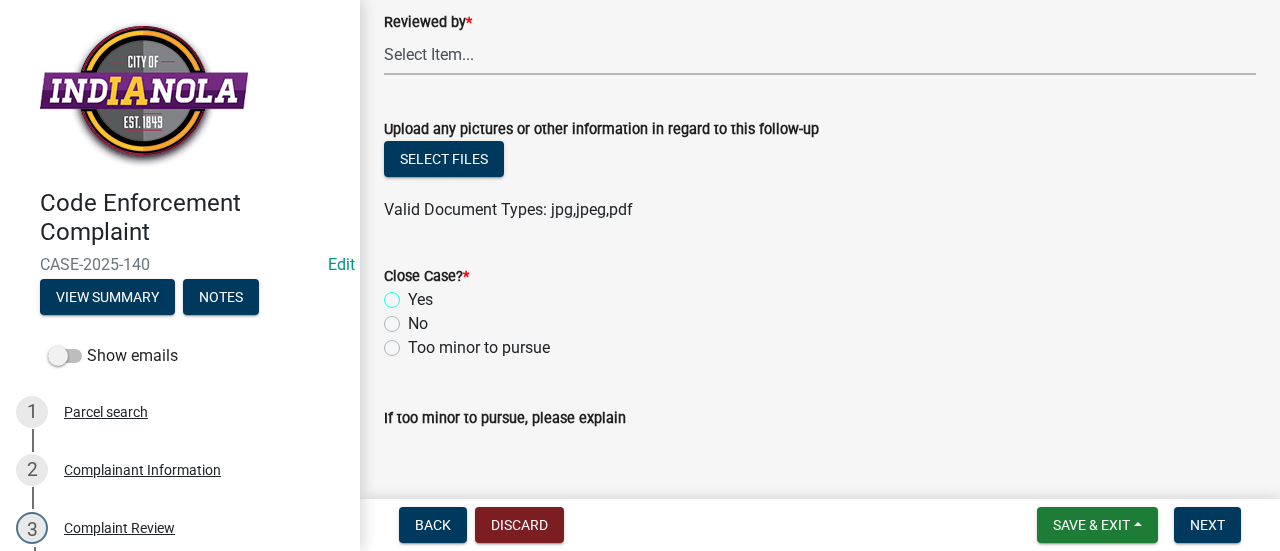 click on "Yes" at bounding box center [414, 294] 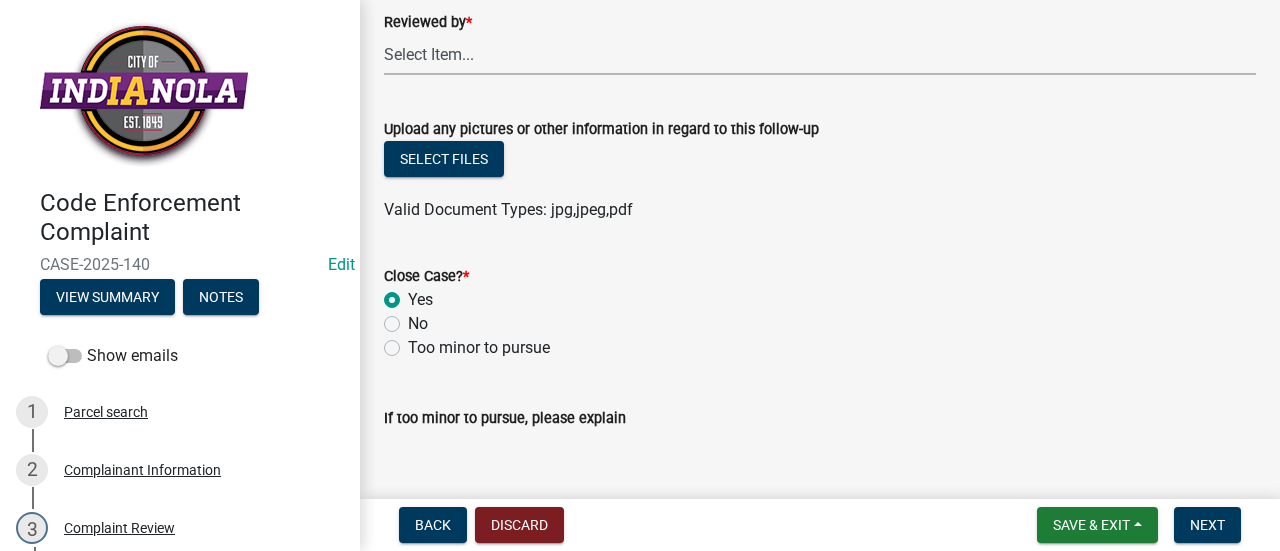 radio on "true" 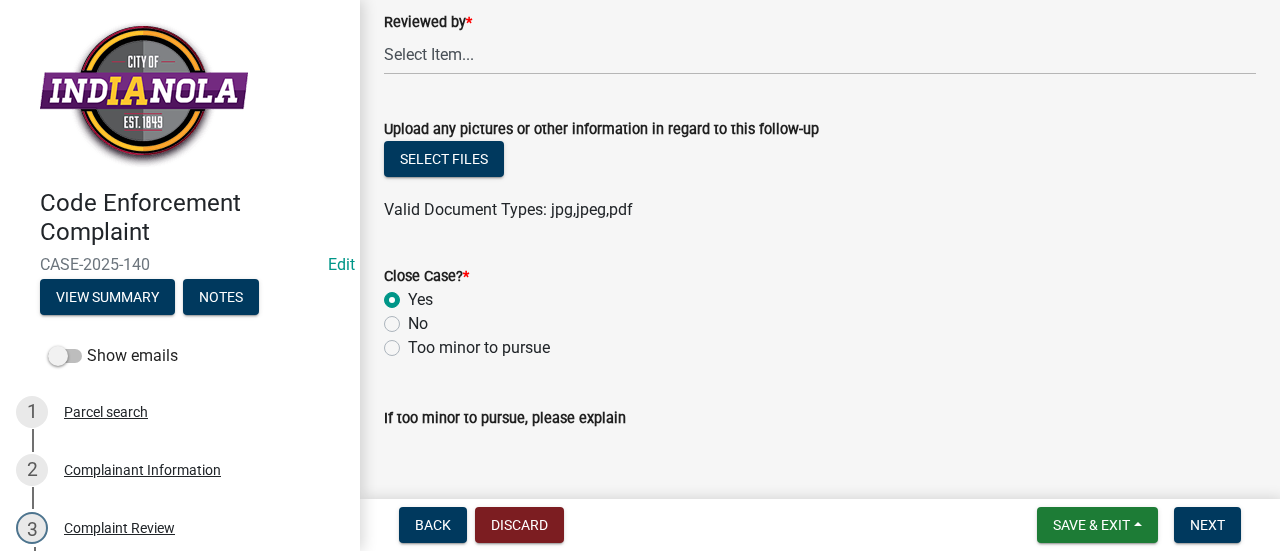 scroll, scrollTop: 554, scrollLeft: 0, axis: vertical 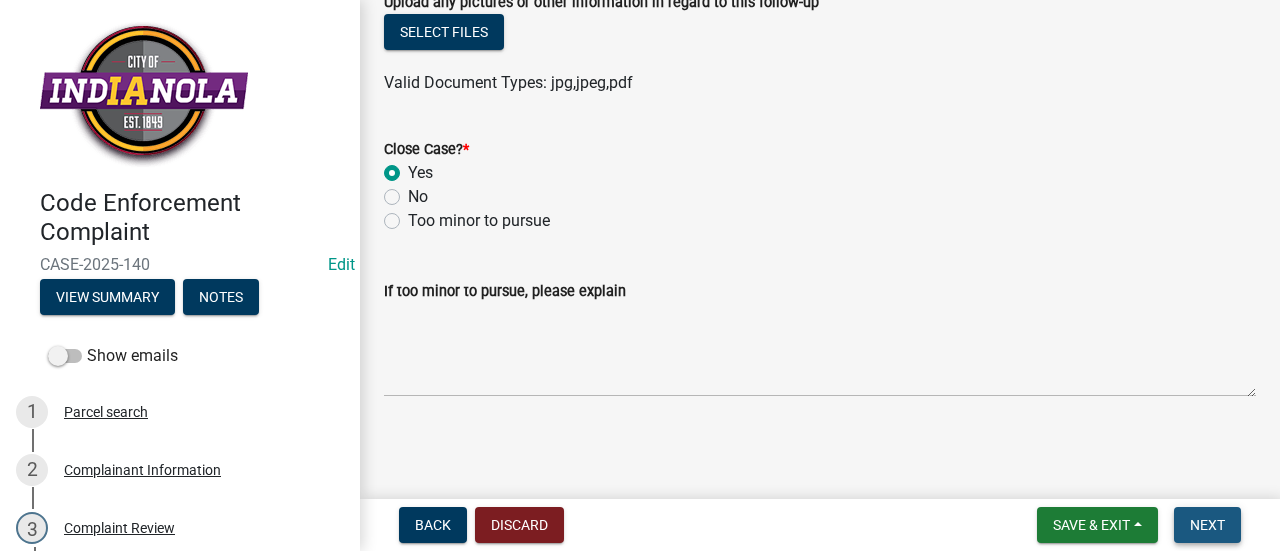 click on "Next" at bounding box center (1207, 525) 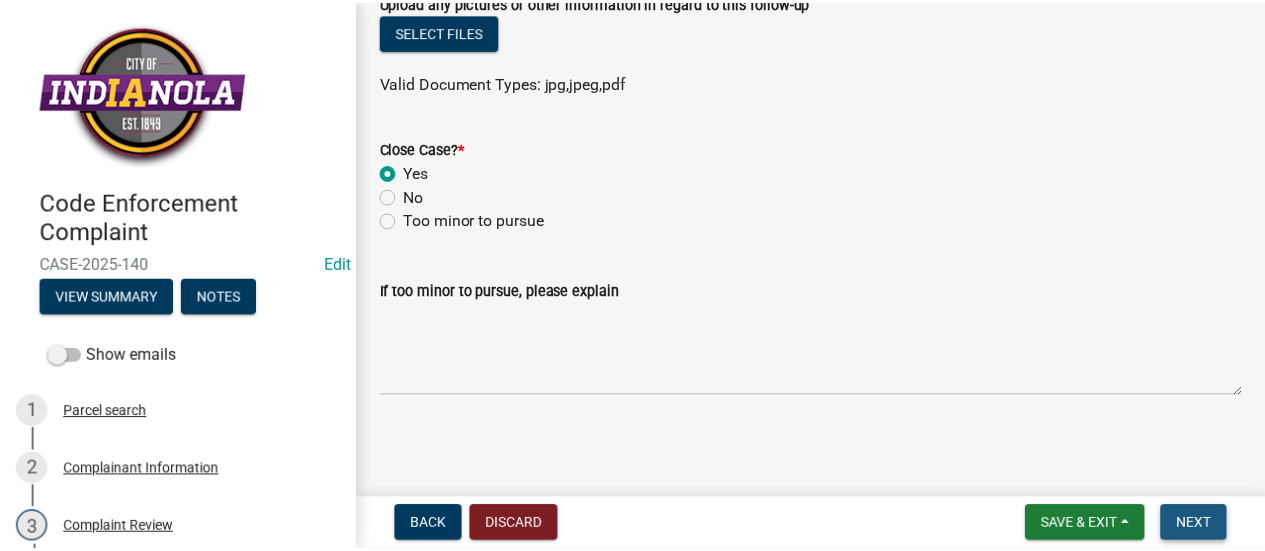 scroll, scrollTop: 0, scrollLeft: 0, axis: both 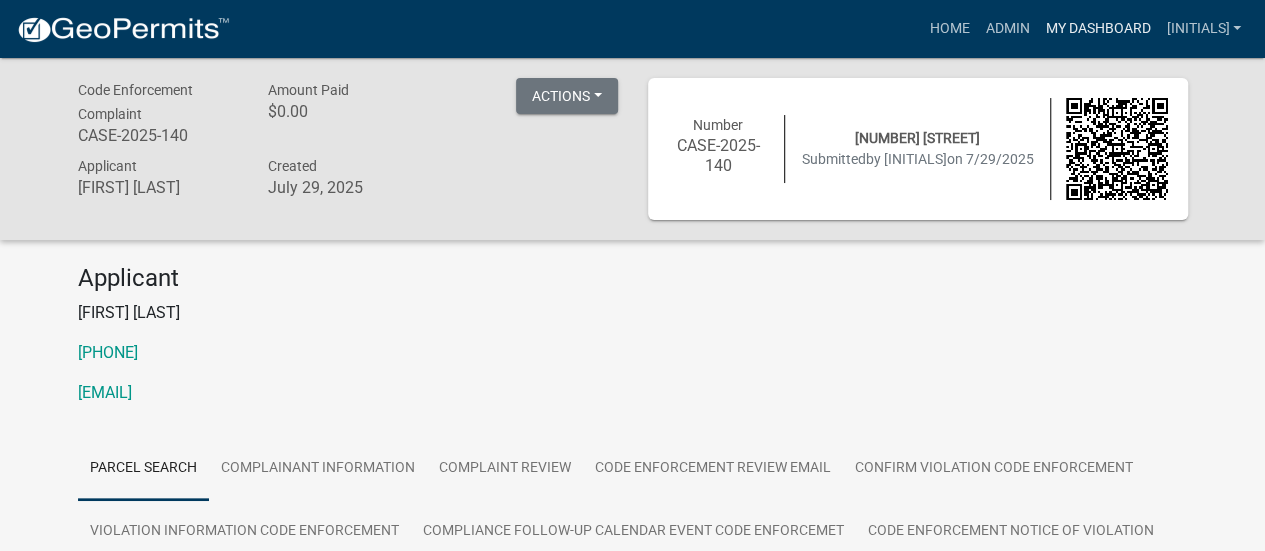 click on "My Dashboard" at bounding box center [1097, 29] 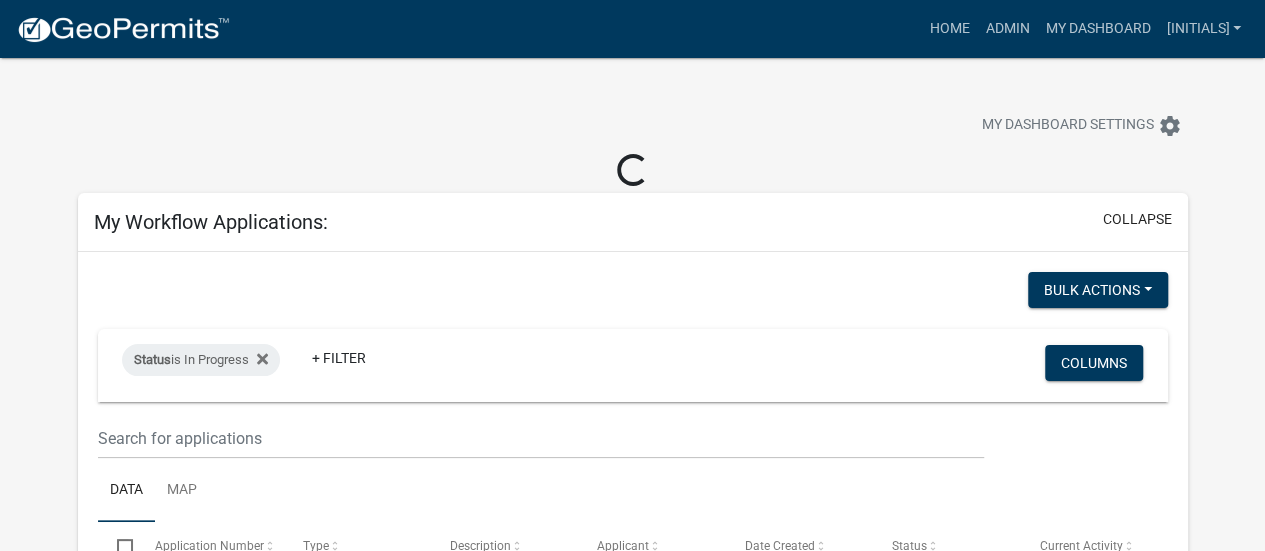 select on "2: 50" 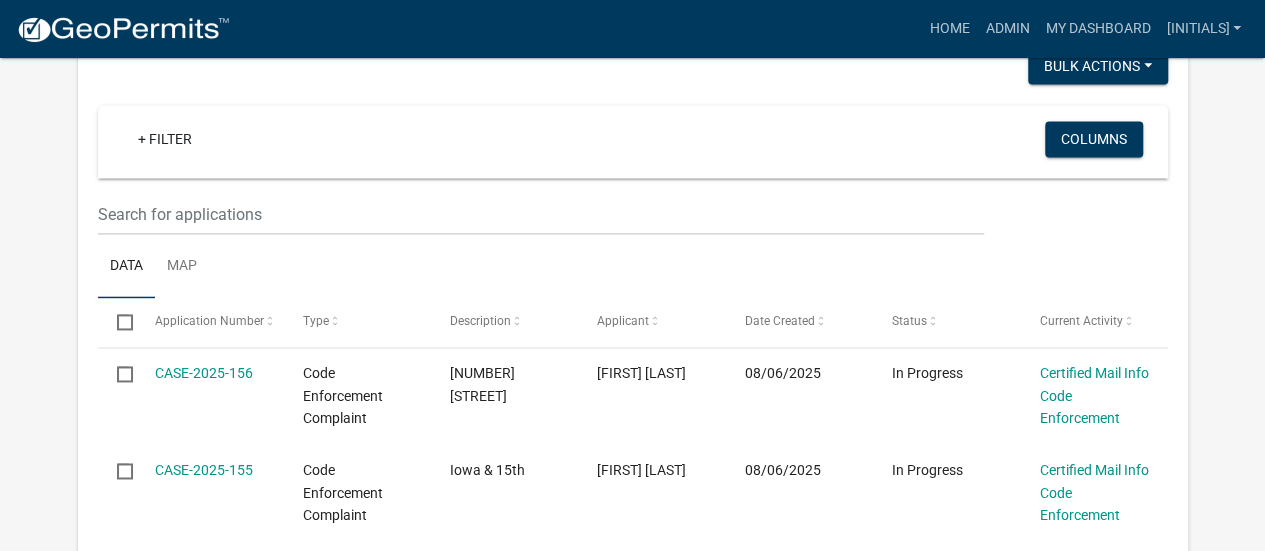 scroll, scrollTop: 1359, scrollLeft: 0, axis: vertical 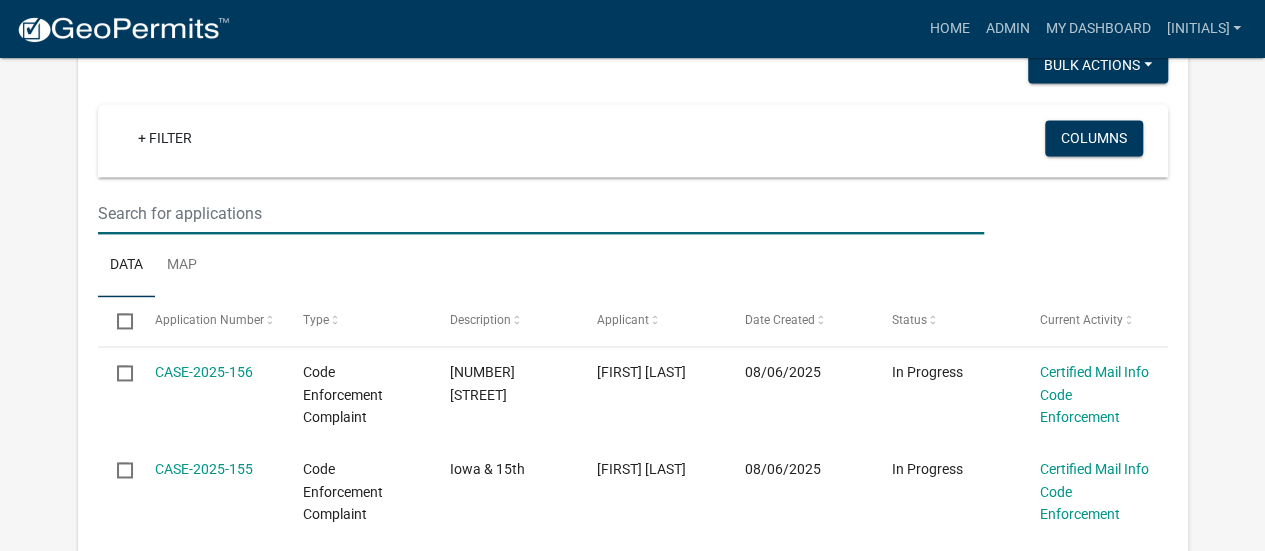 click at bounding box center (541, 213) 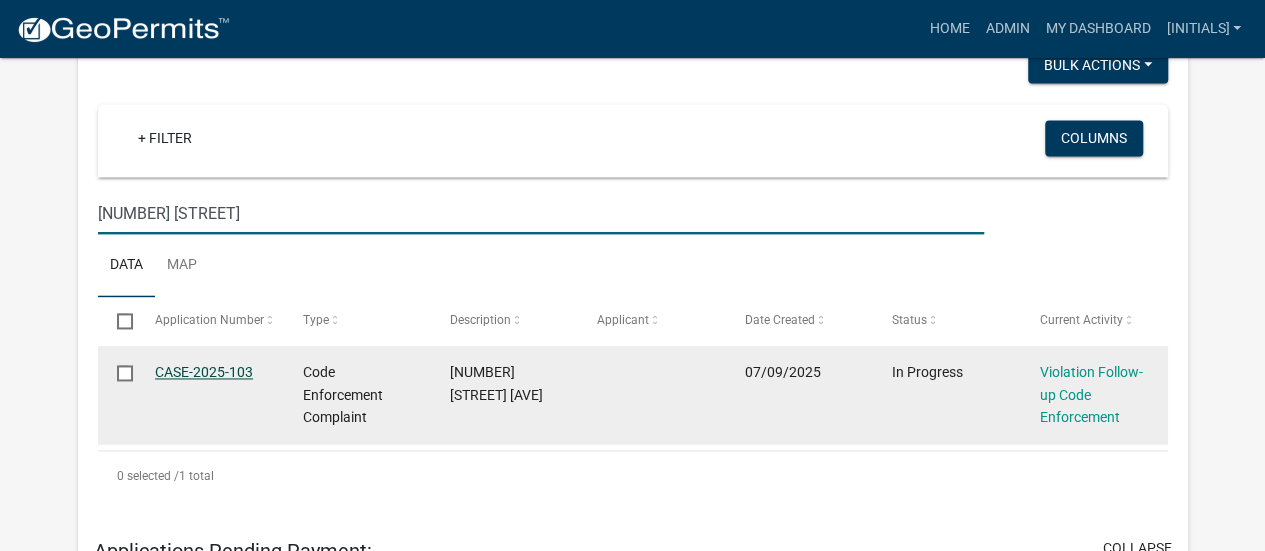 type on "[NUMBER] [STREET]" 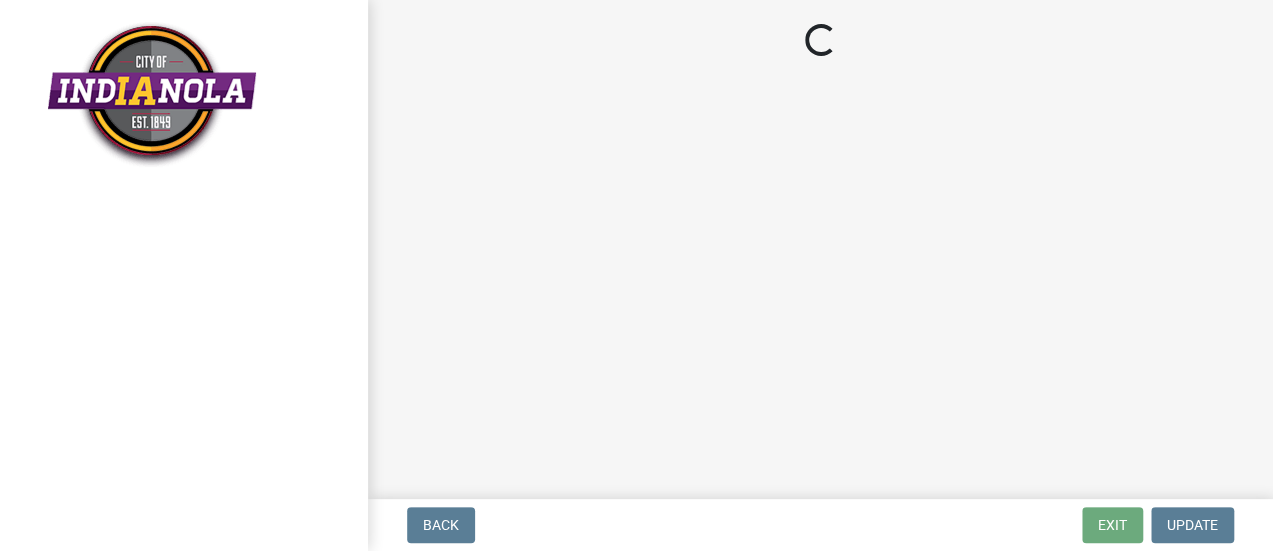 scroll, scrollTop: 0, scrollLeft: 0, axis: both 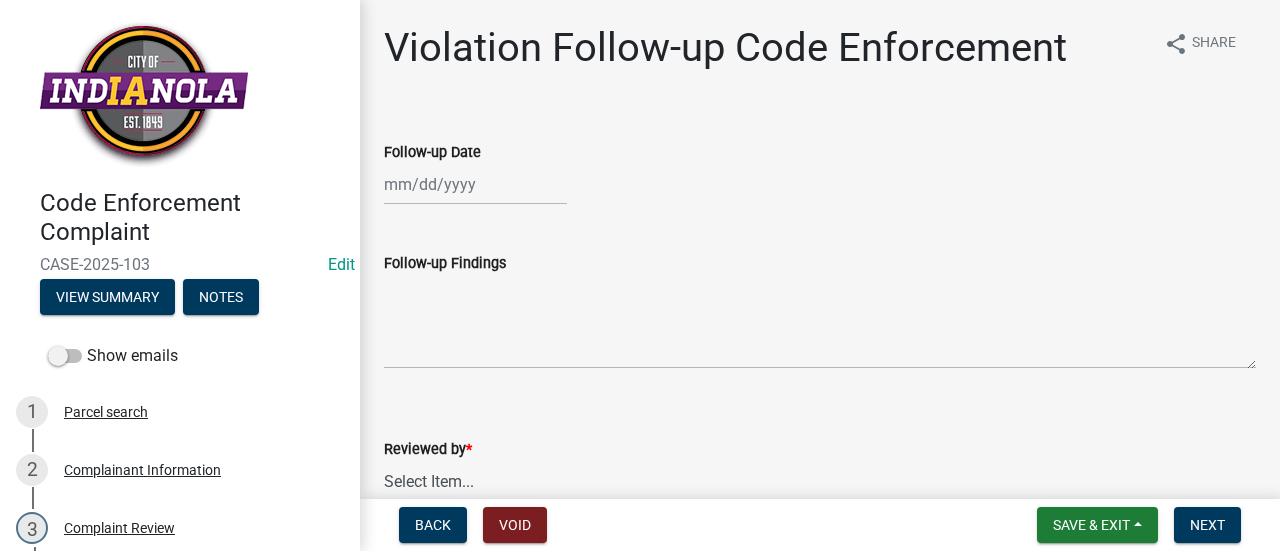 select on "8" 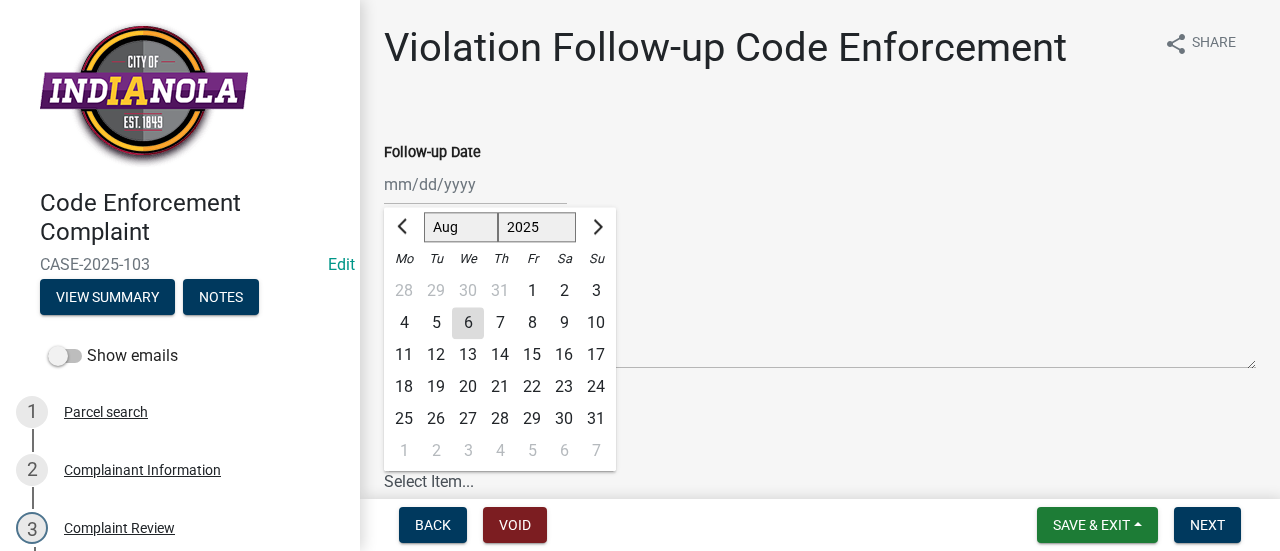 click on "Jan Feb Mar Apr May Jun Jul Aug Sep Oct Nov Dec 1525 1526 1527 1528 1529 1530 1531 1532 1533 1534 1535 1536 1537 1538 1539 1540 1541 1542 1543 1544 1545 1546 1547 1548 1549 1550 1551 1552 1553 1554 1555 1556 1557 1558 1559 1560 1561 1562 1563 1564 1565 1566 1567 1568 1569 1570 1571 1572 1573 1574 1575 1576 1577 1578 1579 1580 1581 1582 1583 1584 1585 1586 1587 1588 1589 1590 1591 1592 1593 1594 1595 1596 1597 1598 1599 1600 1601 1602 1603 1604 1605 1606 1607 1608 1609 1610 1611 1612 1613 1614 1615 1616 1617 1618 1619 1620 1621 1622 1623 1624 1625 1626 1627 1628 1629 1630 1631 1632 1633 1634 1635 1636 1637 1638 1639 1640 1641 1642 1643 1644 1645 1646 1647 1648 1649 1650 1651 1652 1653 1654 1655 1656 1657 1658 1659 1660 1661 1662 1663 1664 1665 1666 1667 1668 1669 1670 1671 1672 1673 1674 1675 1676 1677 1678 1679 1680 1681 1682 1683 1684 1685 1686 1687 1688 1689 1690 1691 1692 1693 1694 1695 1696 1697 1698 1699 1700 1701 1702 1703 1704 1705 1706 1707 1708 1709 1710 1711 1712 1713 1714 1715 1716 1717 1718 1719 1" 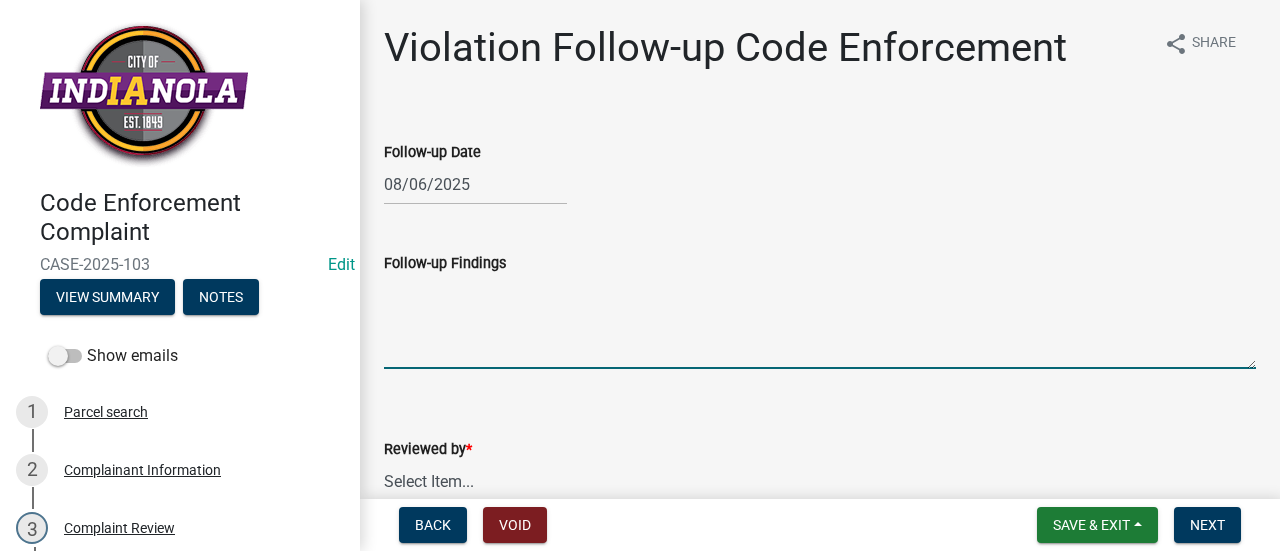 click on "Follow-up Findings" at bounding box center (820, 322) 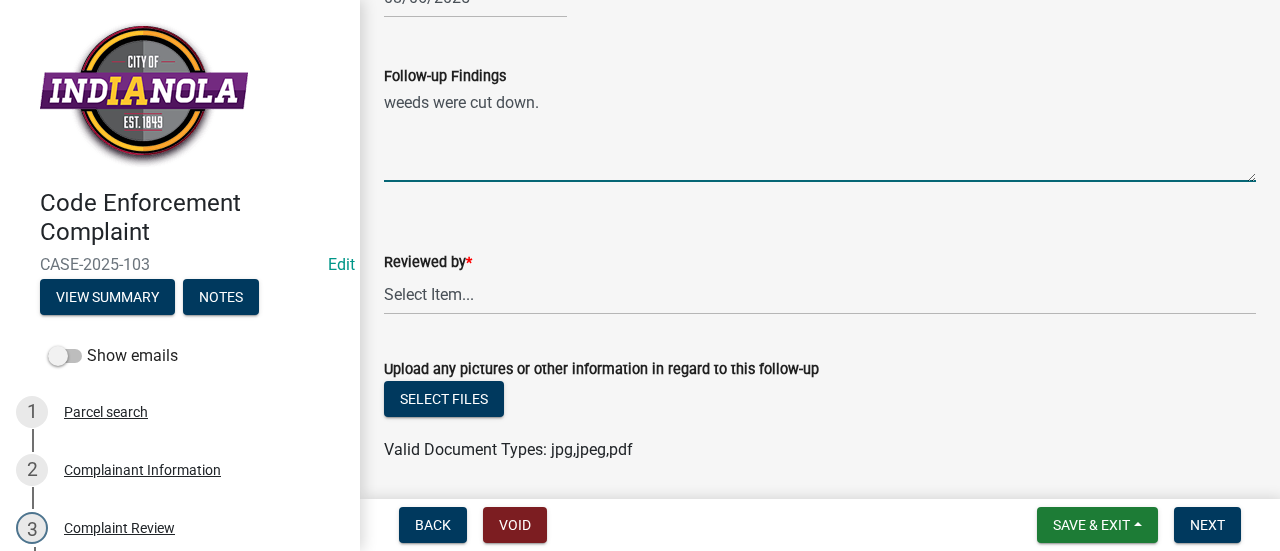 scroll, scrollTop: 189, scrollLeft: 0, axis: vertical 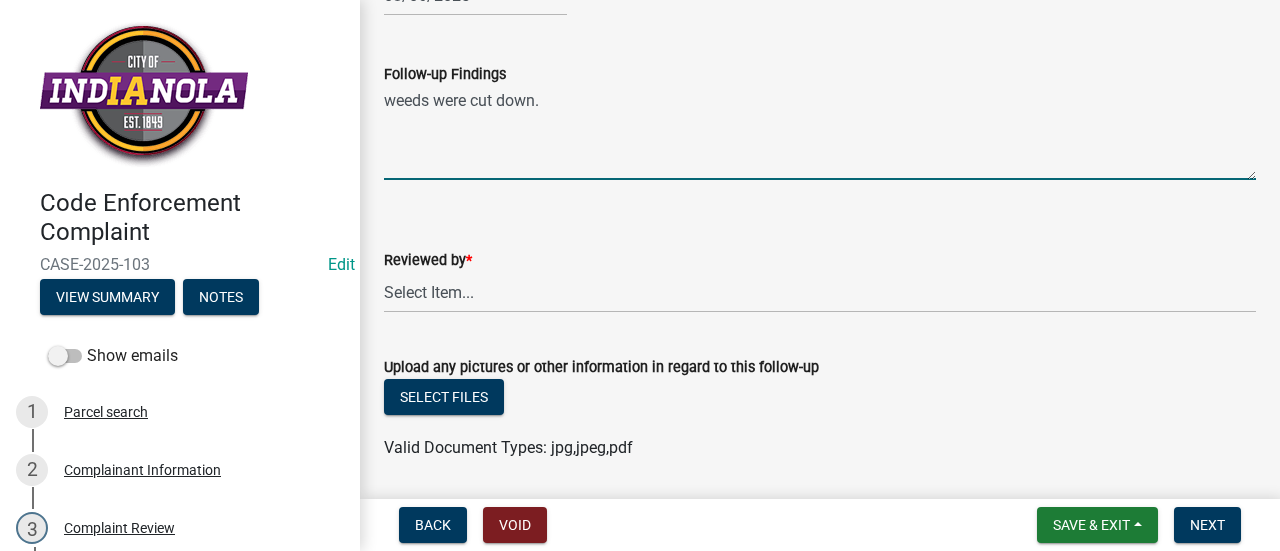 type on "weeds were cut down." 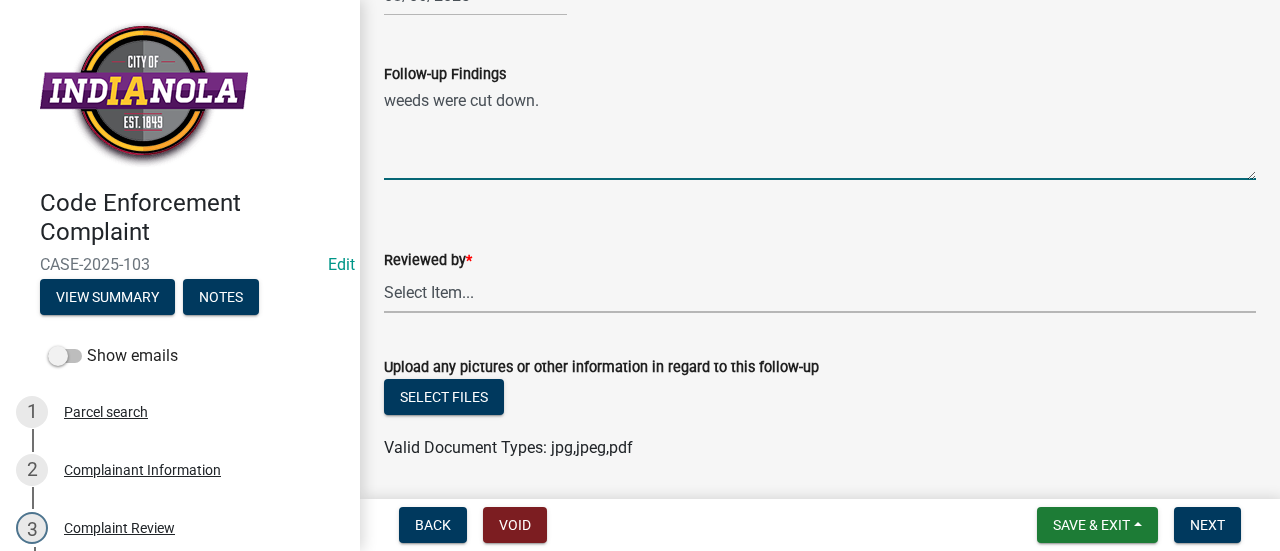 click on "Select Item...   [FIRST] [LAST]   [FIRST] [LAST]   [FIRST] [LAST]   Other" at bounding box center [820, 292] 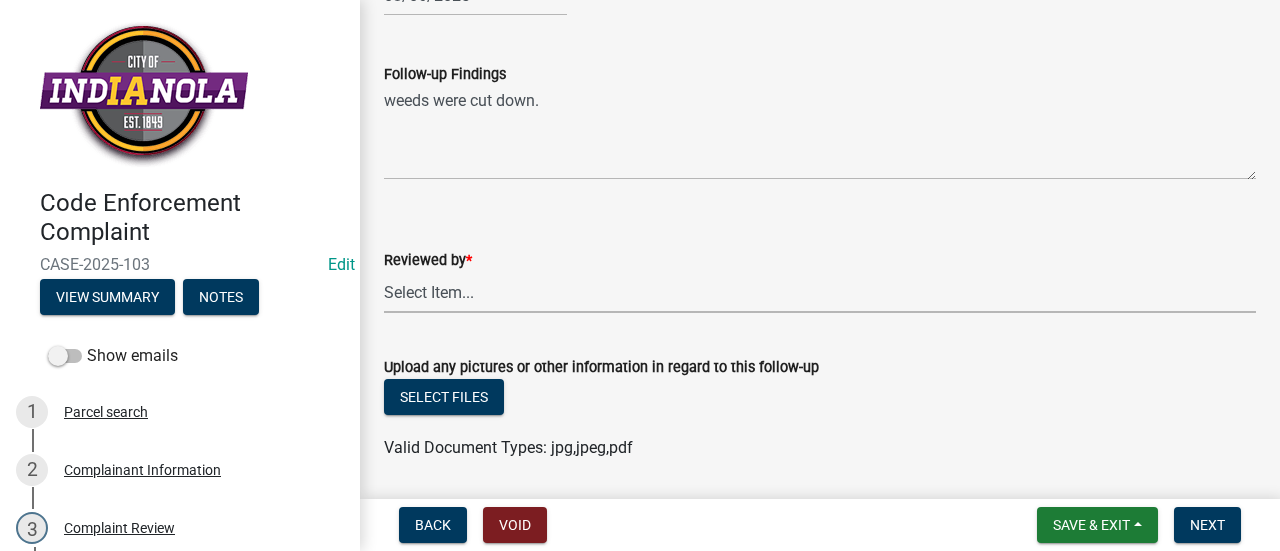click on "Select Item...   [FIRST] [LAST]   [FIRST] [LAST]   [FIRST] [LAST]   Other" at bounding box center [820, 292] 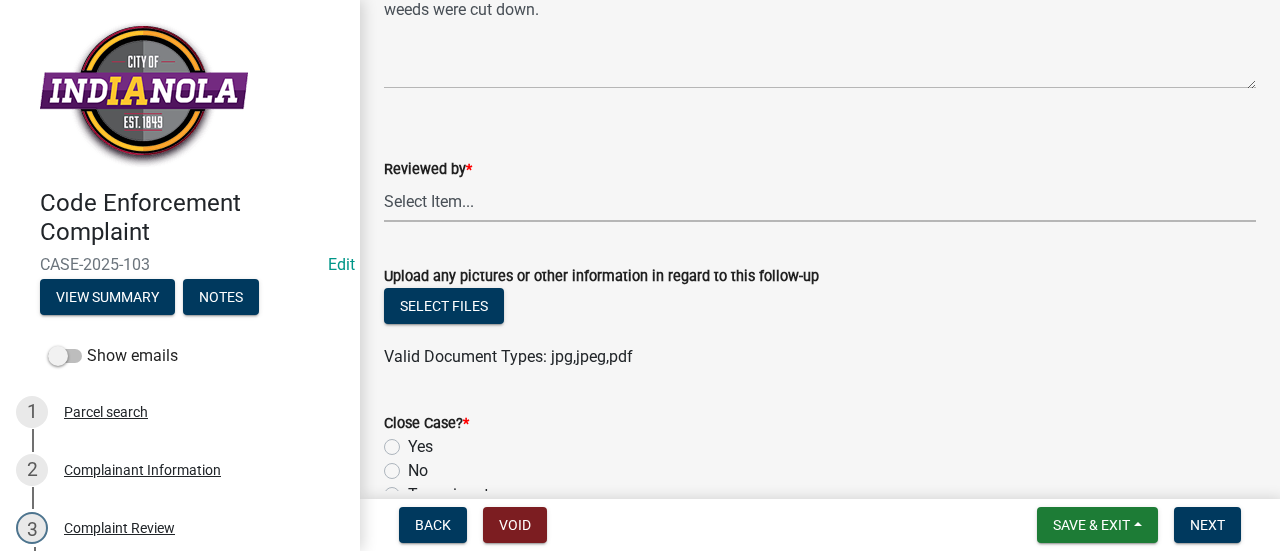 scroll, scrollTop: 295, scrollLeft: 0, axis: vertical 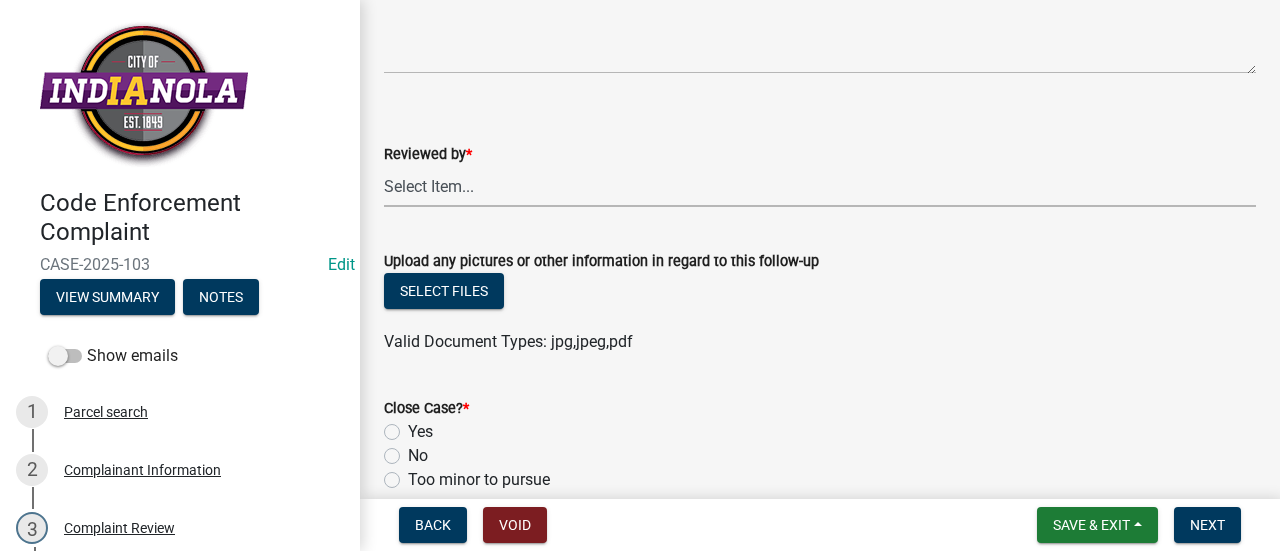 click on "Yes" 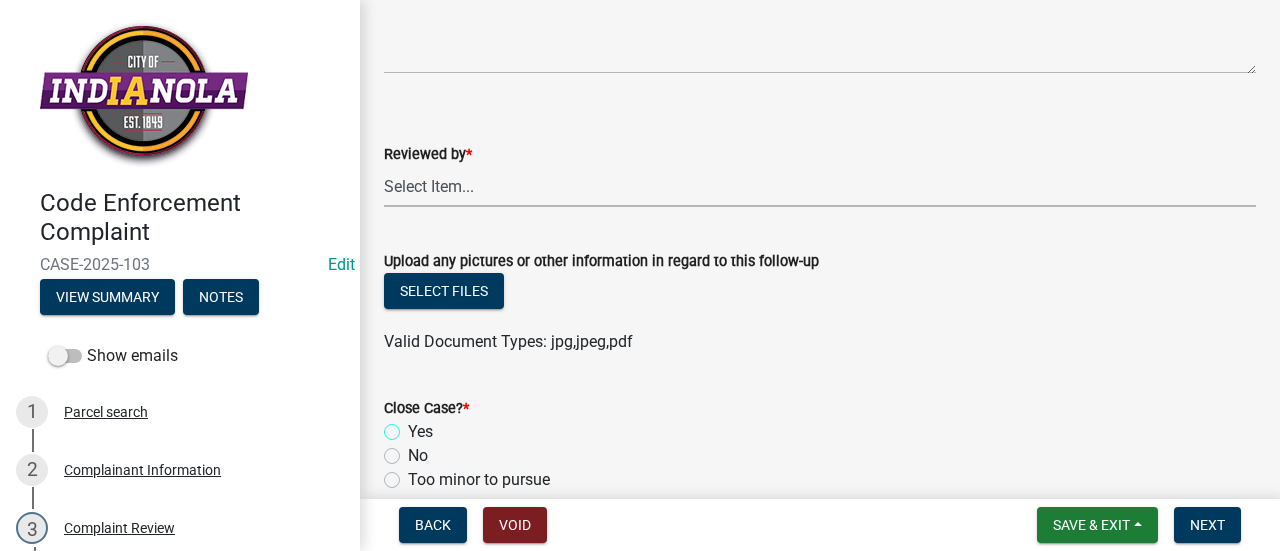 click on "Yes" at bounding box center (414, 426) 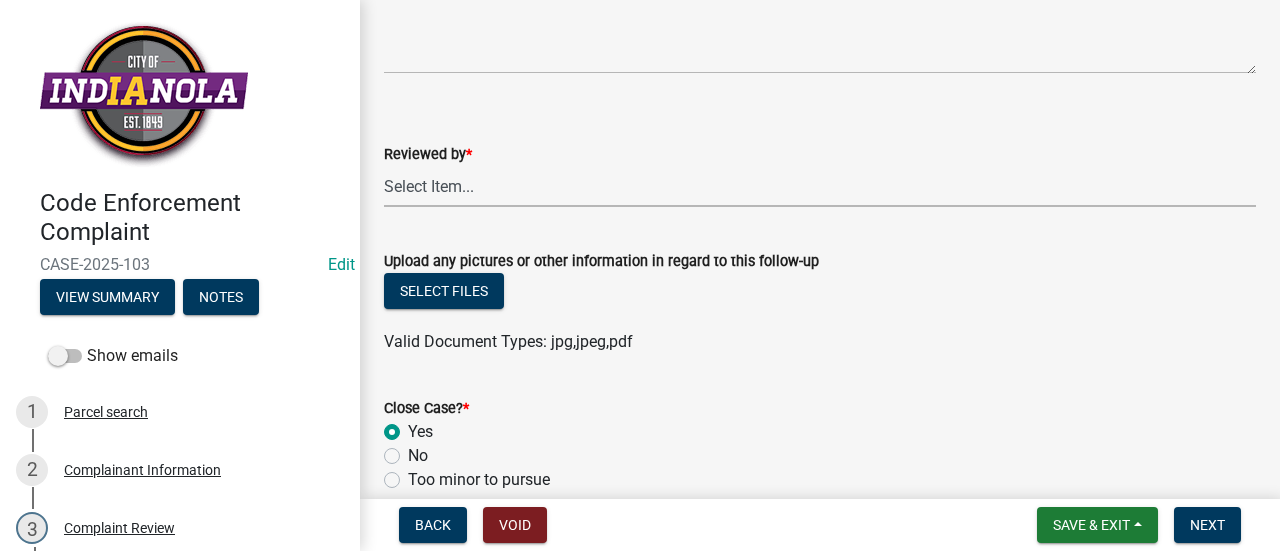 radio on "true" 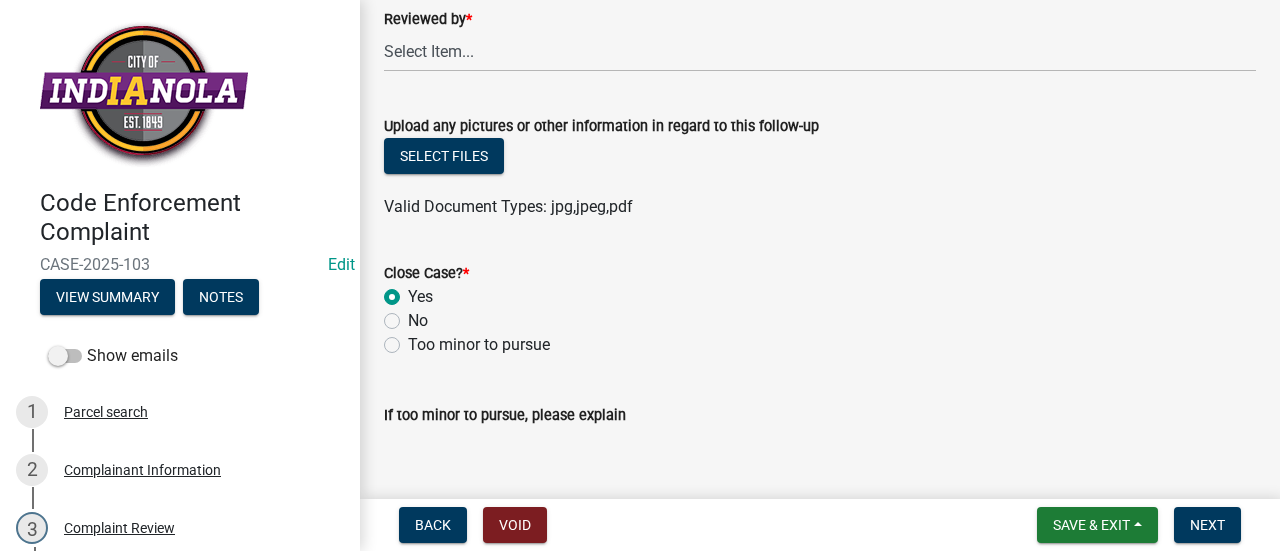 scroll, scrollTop: 448, scrollLeft: 0, axis: vertical 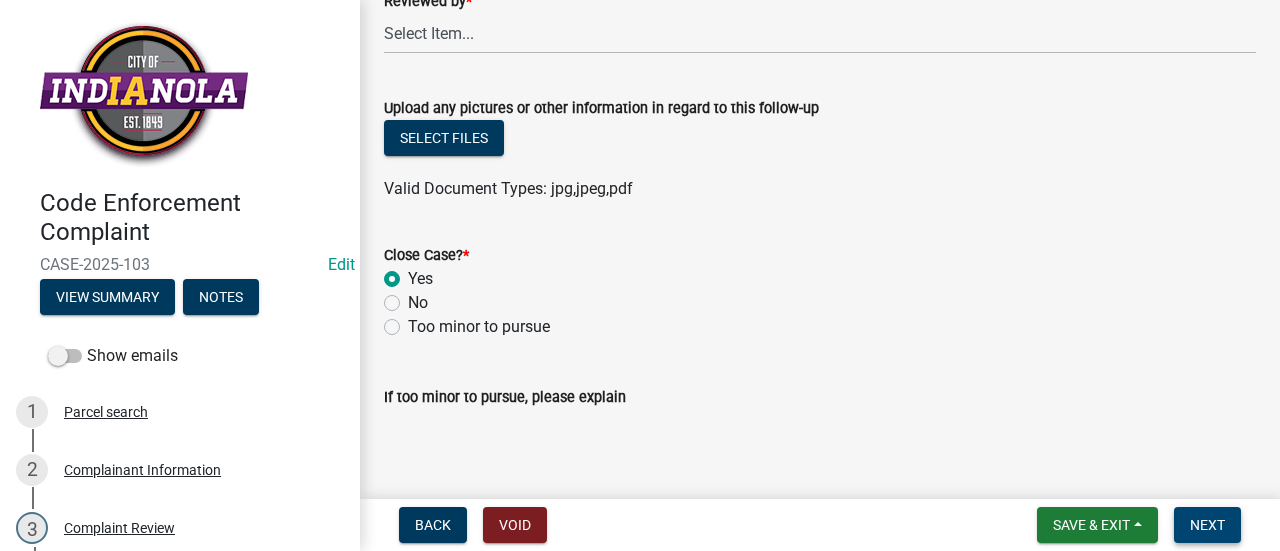 click on "Next" at bounding box center (1207, 525) 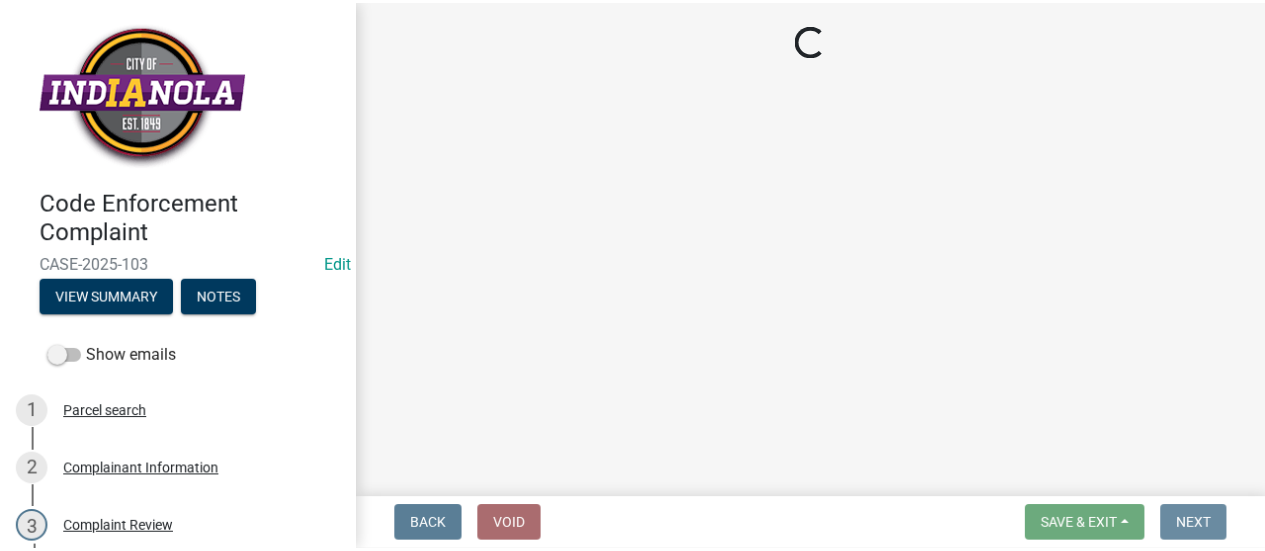scroll, scrollTop: 0, scrollLeft: 0, axis: both 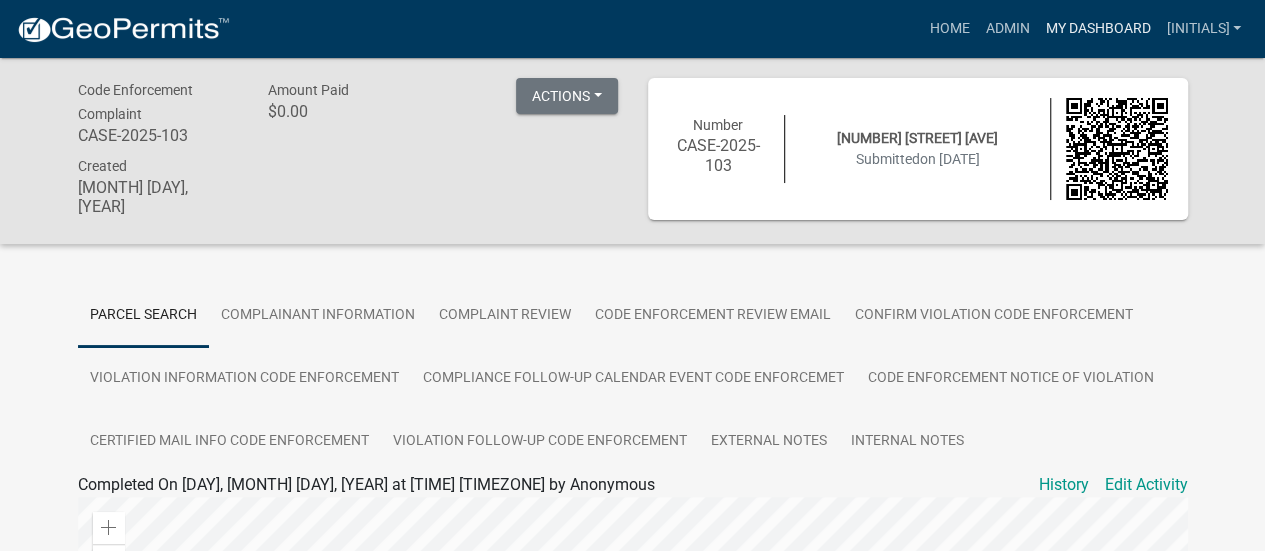 click on "My Dashboard" at bounding box center [1097, 29] 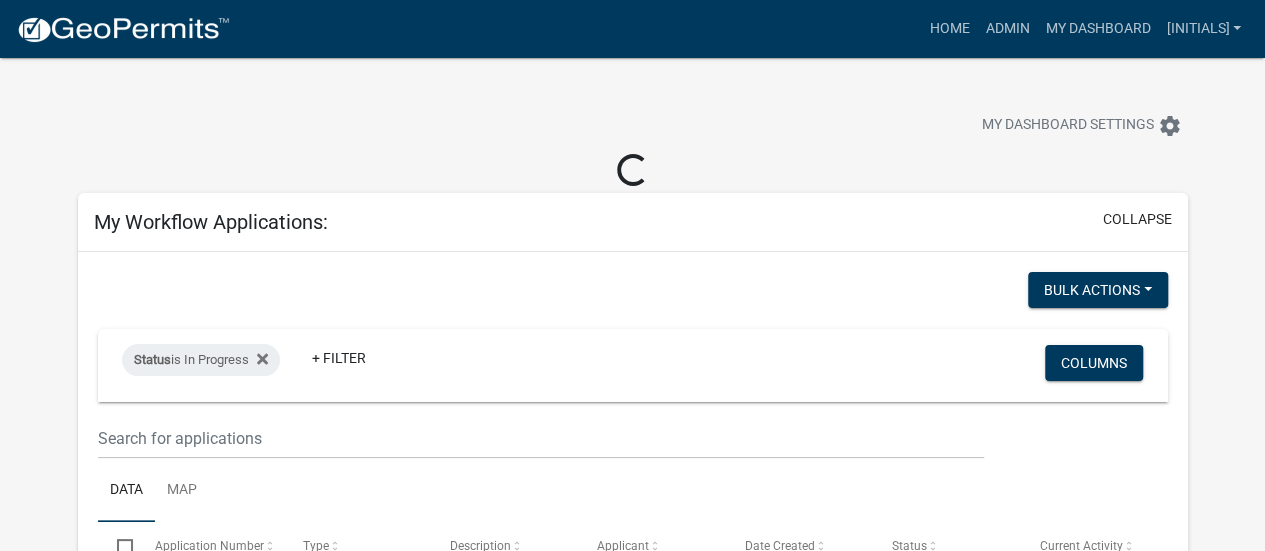 select on "2: 50" 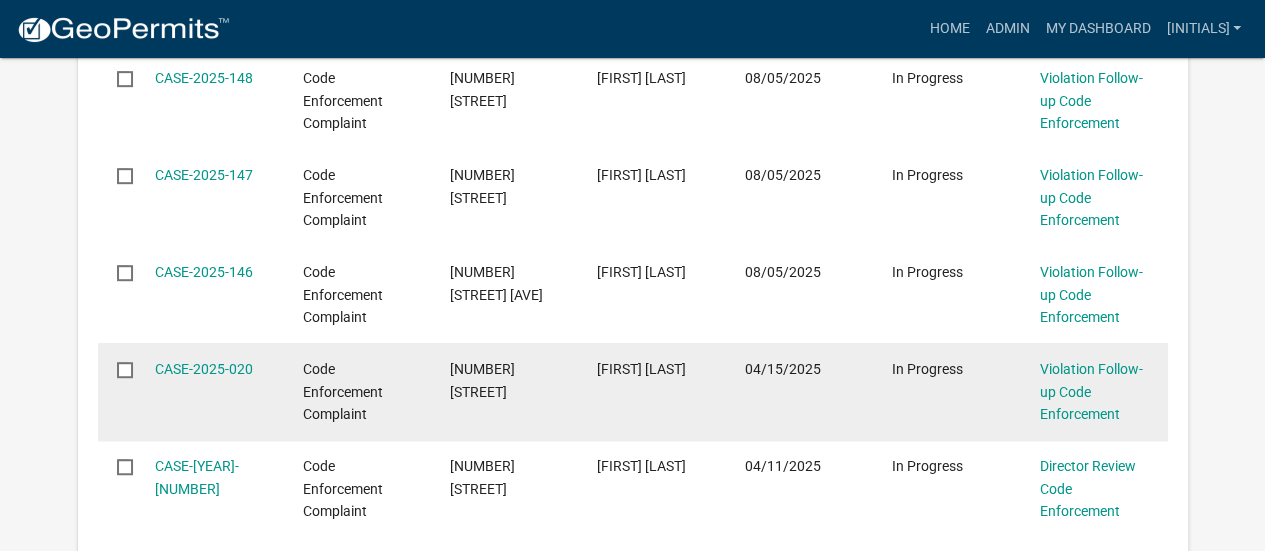 scroll, scrollTop: 640, scrollLeft: 0, axis: vertical 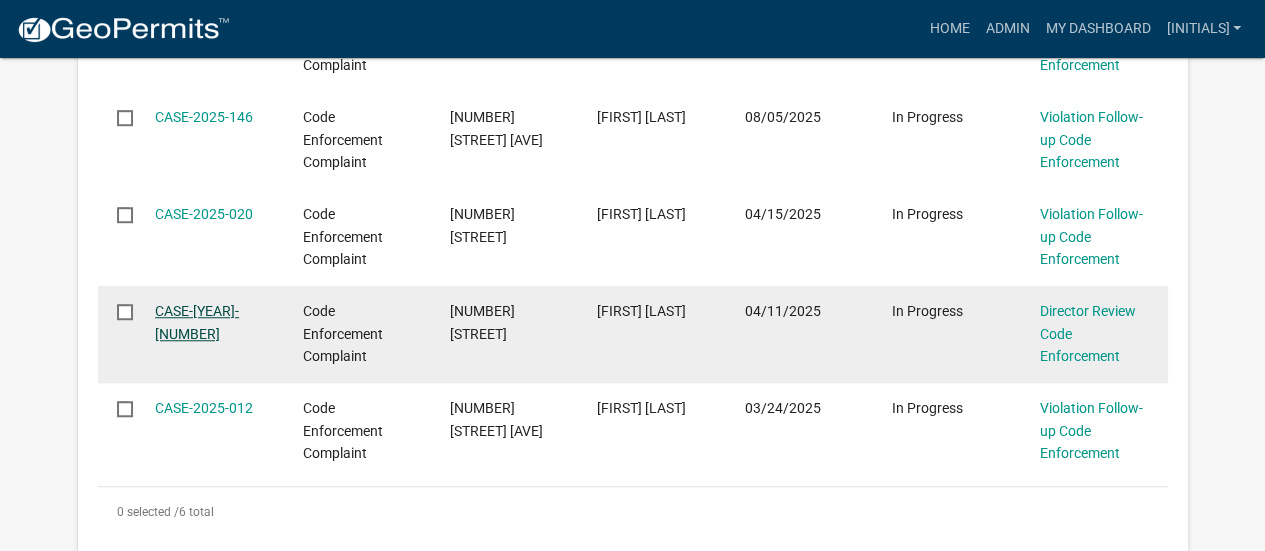 click on "CASE-[YEAR]-[NUMBER]" 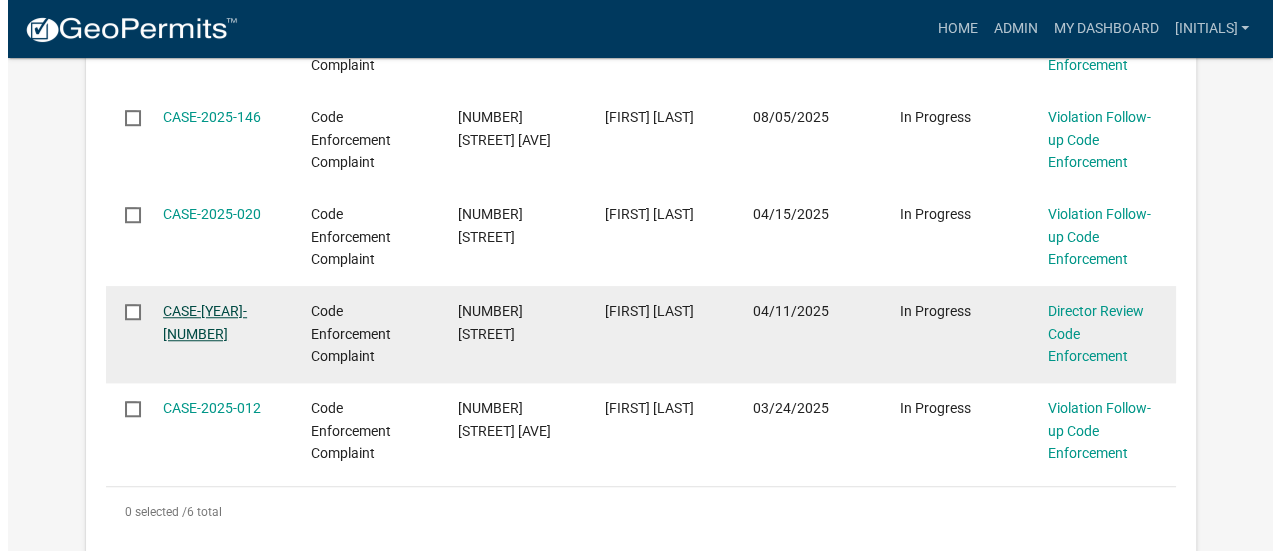 scroll, scrollTop: 0, scrollLeft: 0, axis: both 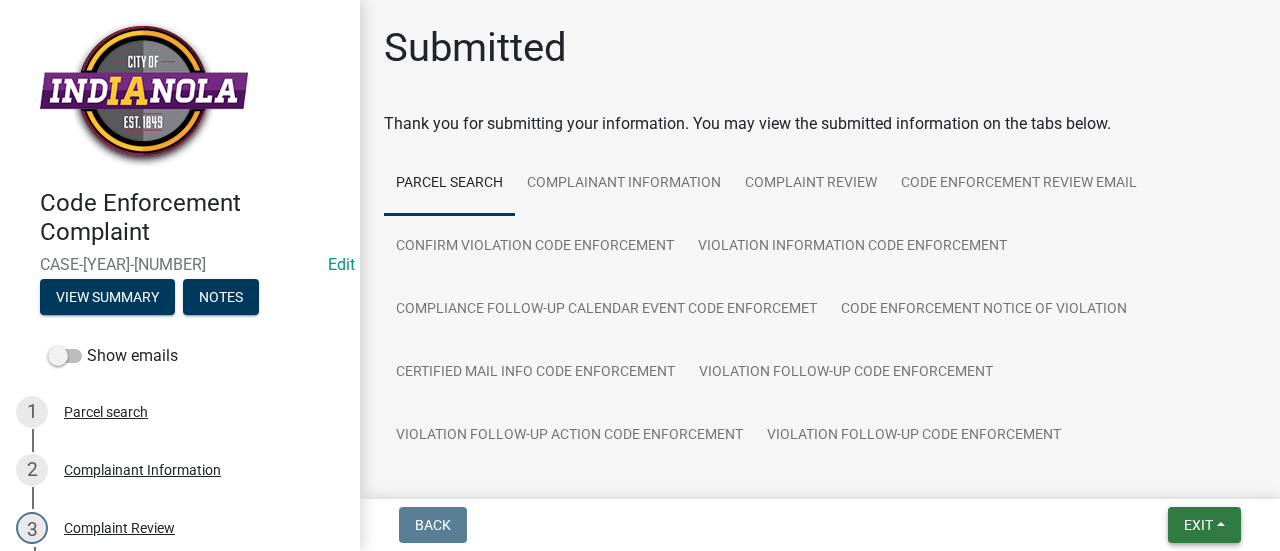click on "Exit" at bounding box center (1198, 525) 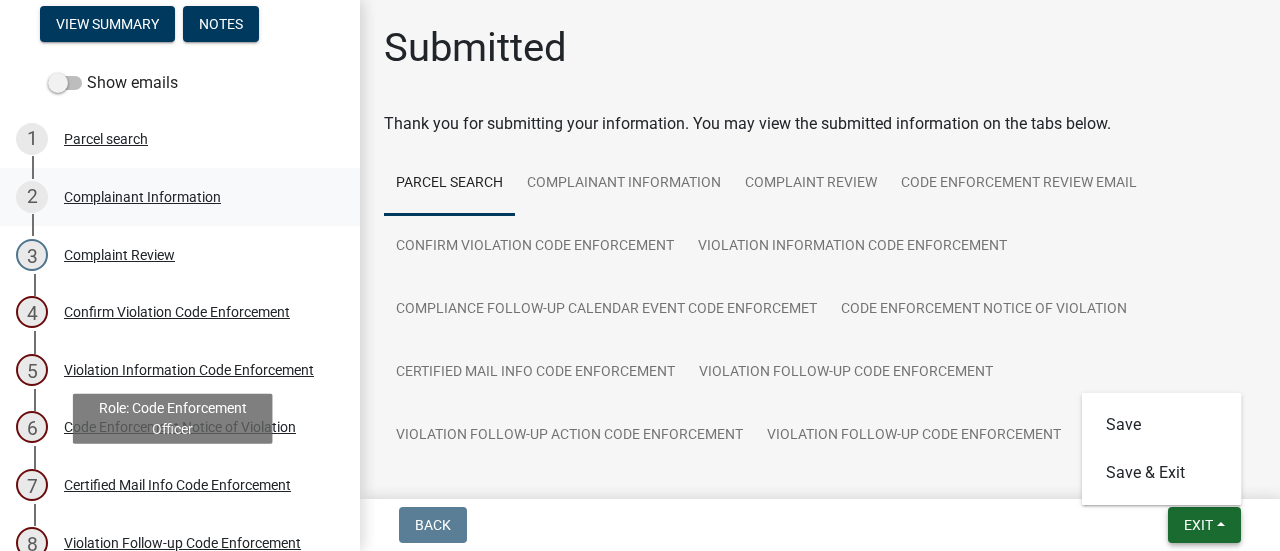 scroll, scrollTop: 474, scrollLeft: 0, axis: vertical 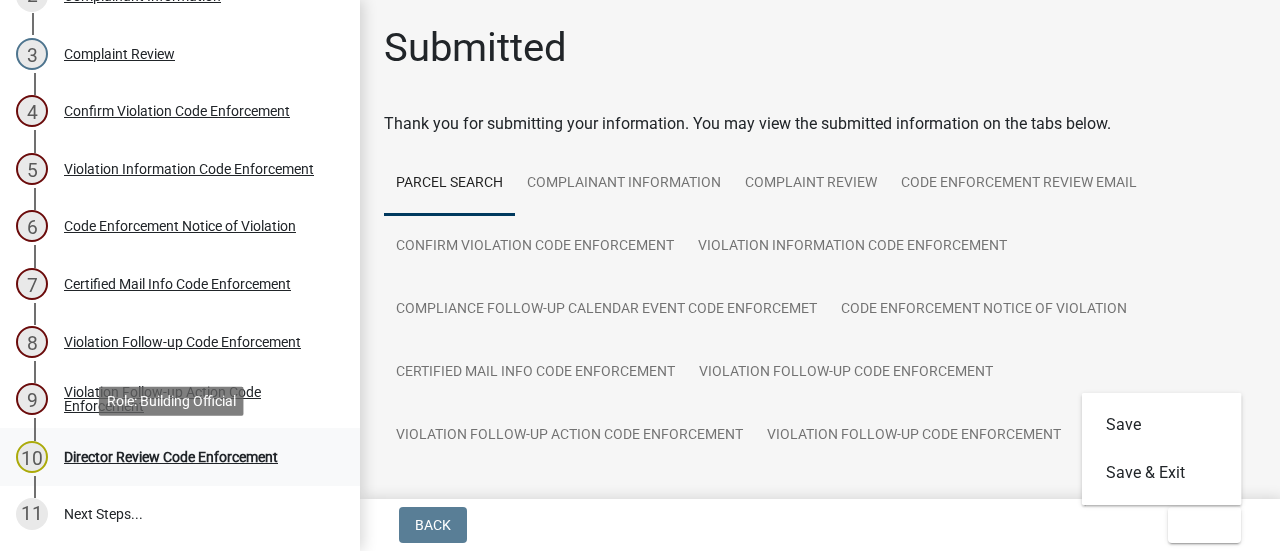 click on "Director Review Code Enforcement" at bounding box center (171, 457) 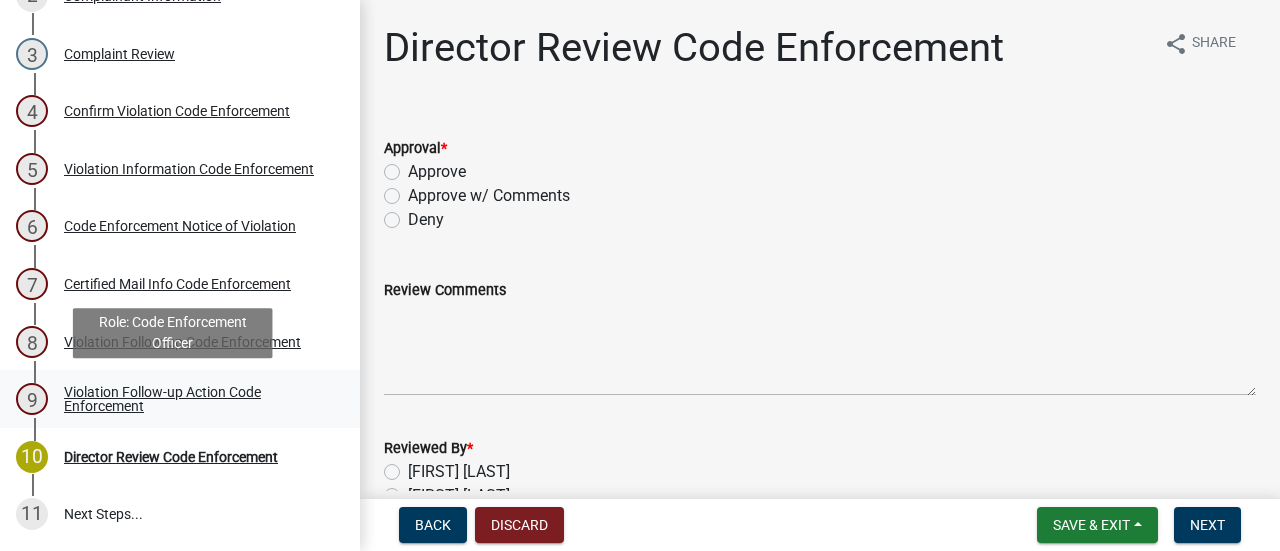 click on "Violation Follow-up Action Code Enforcement" at bounding box center (196, 399) 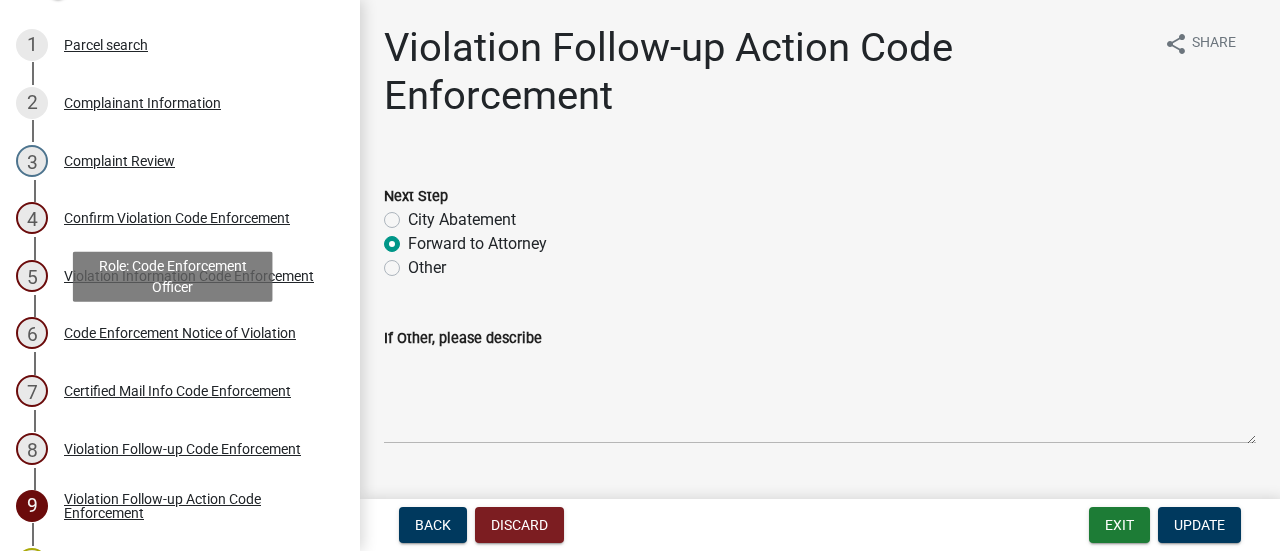 scroll, scrollTop: 337, scrollLeft: 0, axis: vertical 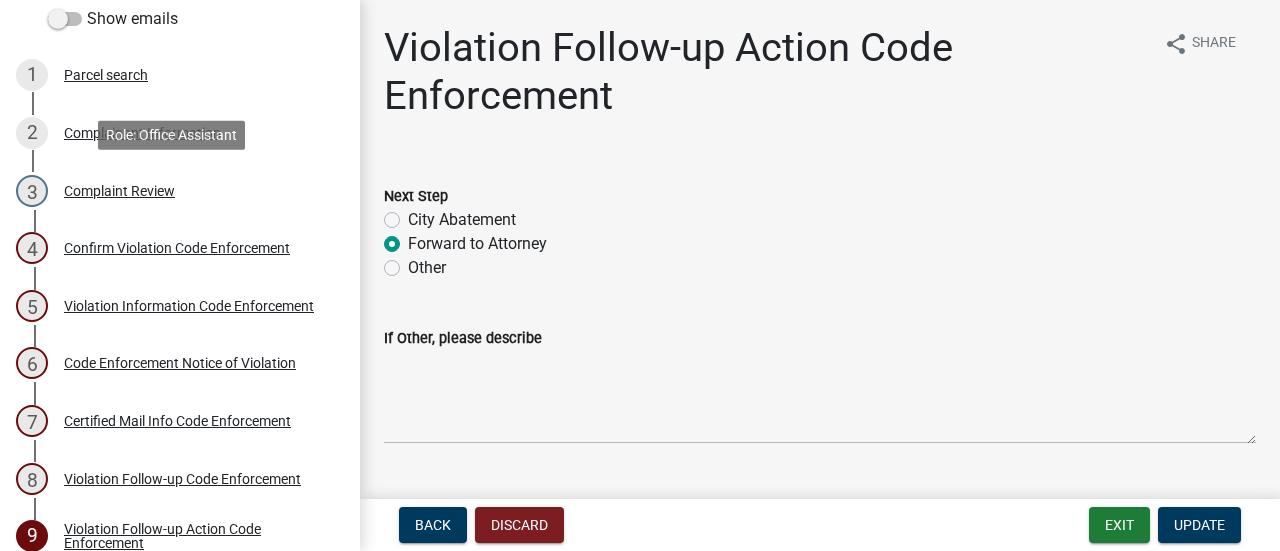 click on "[NUMBER] Complaint Review" at bounding box center (172, 191) 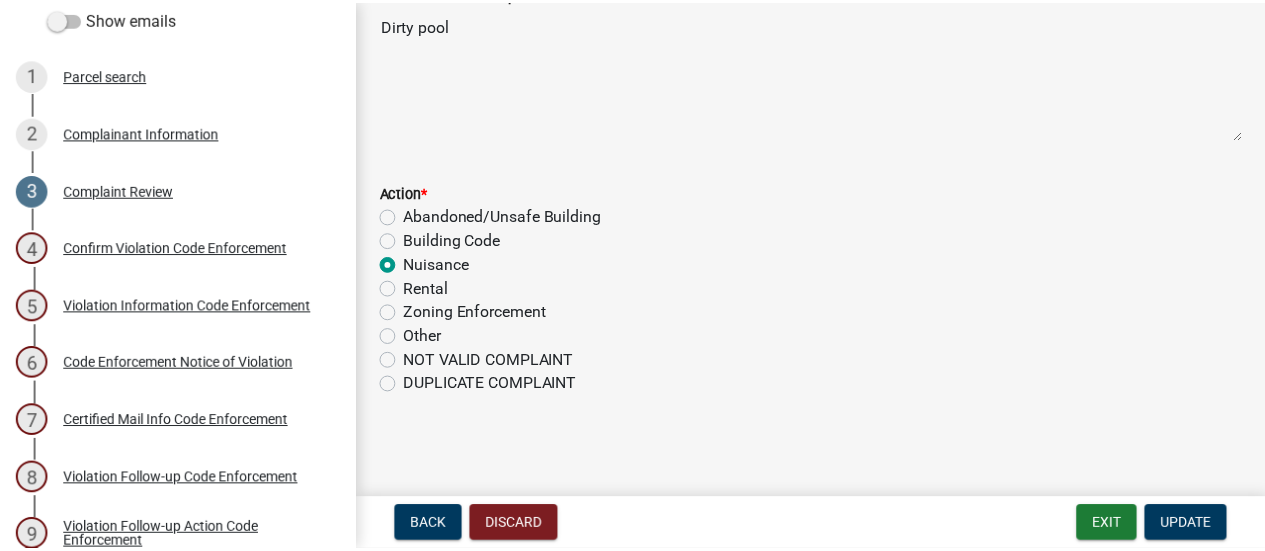 scroll, scrollTop: 0, scrollLeft: 0, axis: both 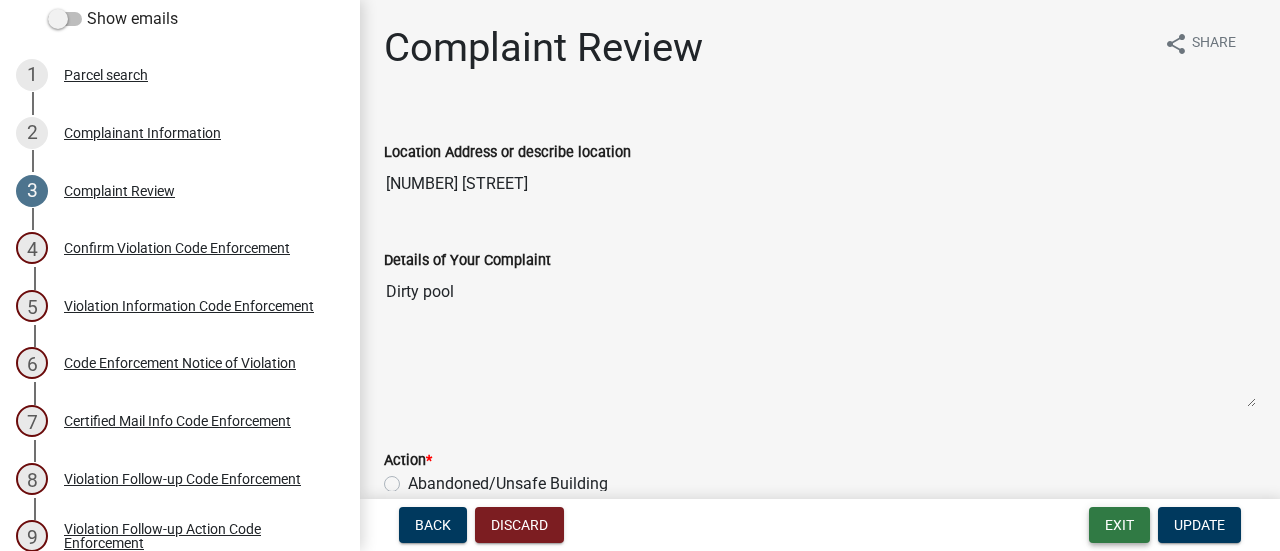 click on "Exit" at bounding box center (1119, 525) 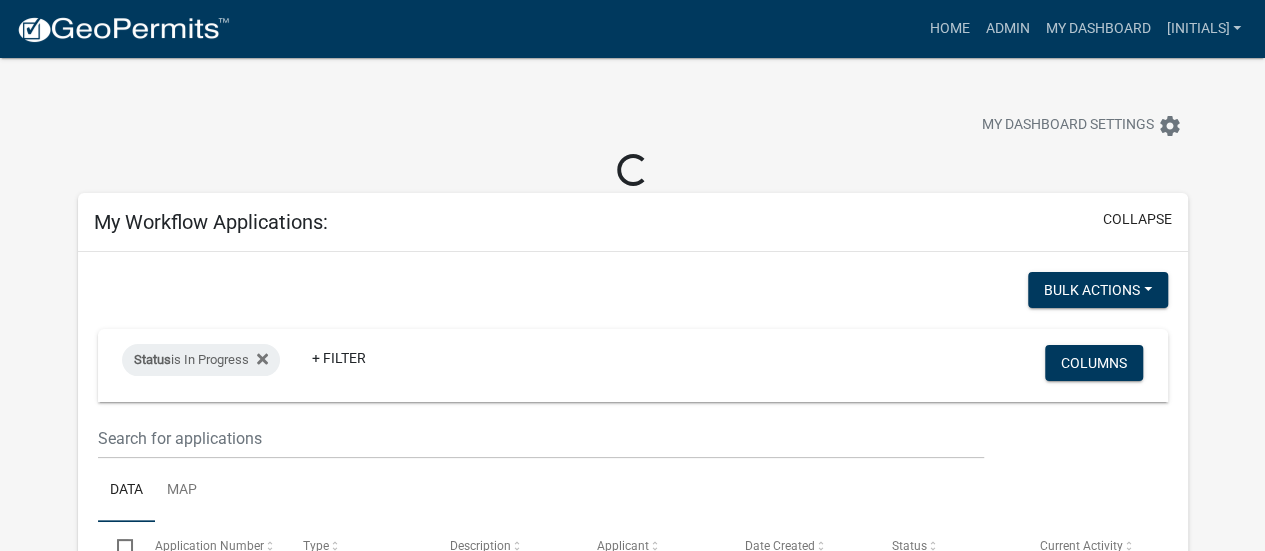select on "2: 50" 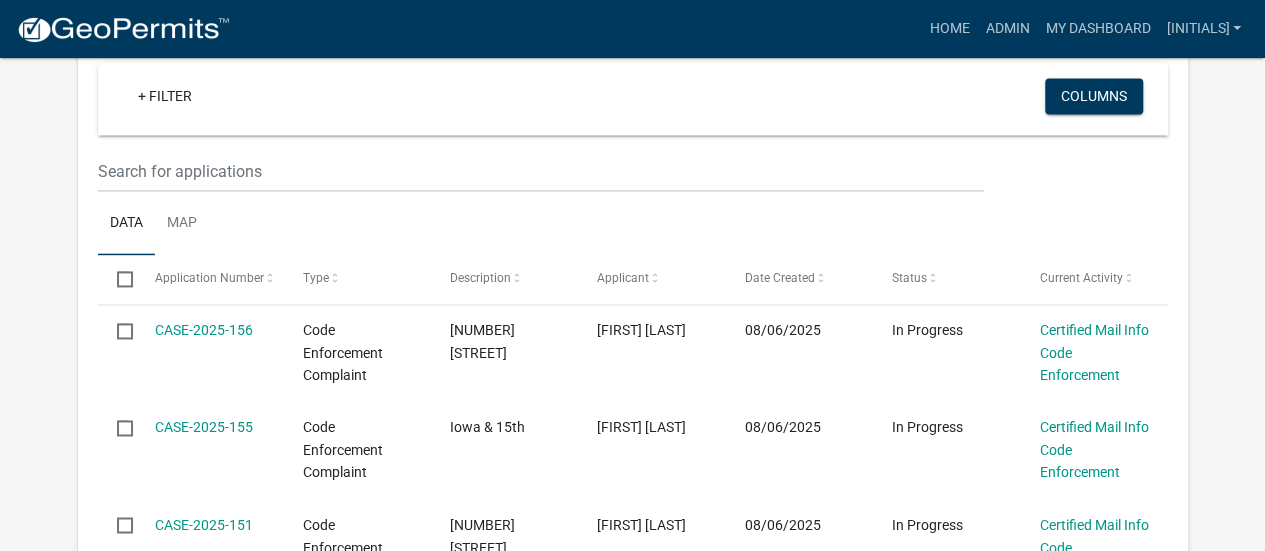 scroll, scrollTop: 1402, scrollLeft: 0, axis: vertical 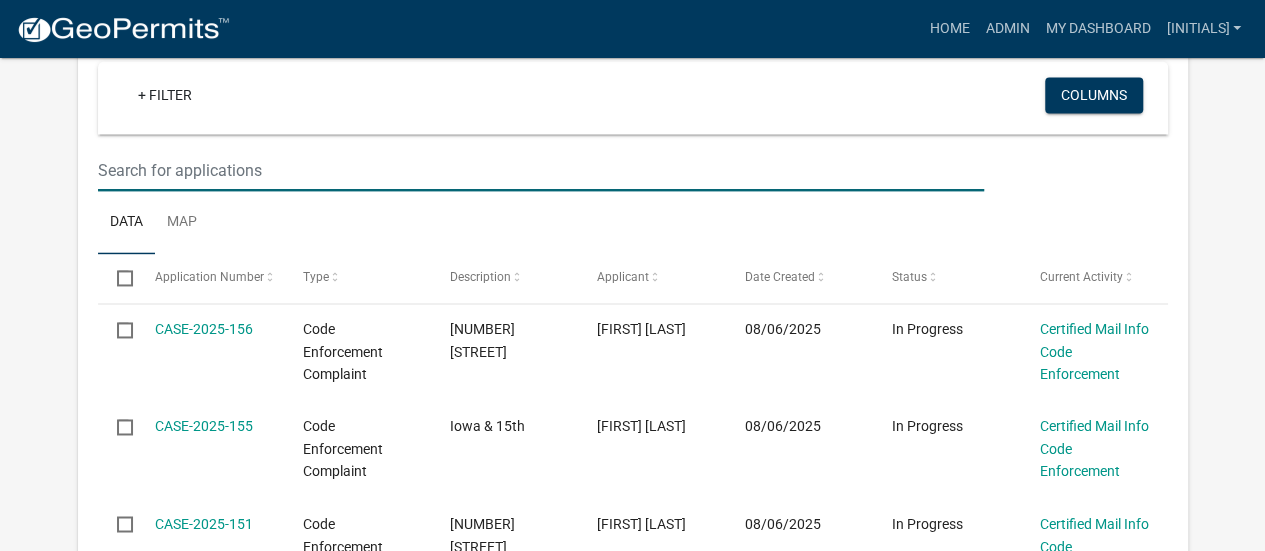 click at bounding box center [541, 170] 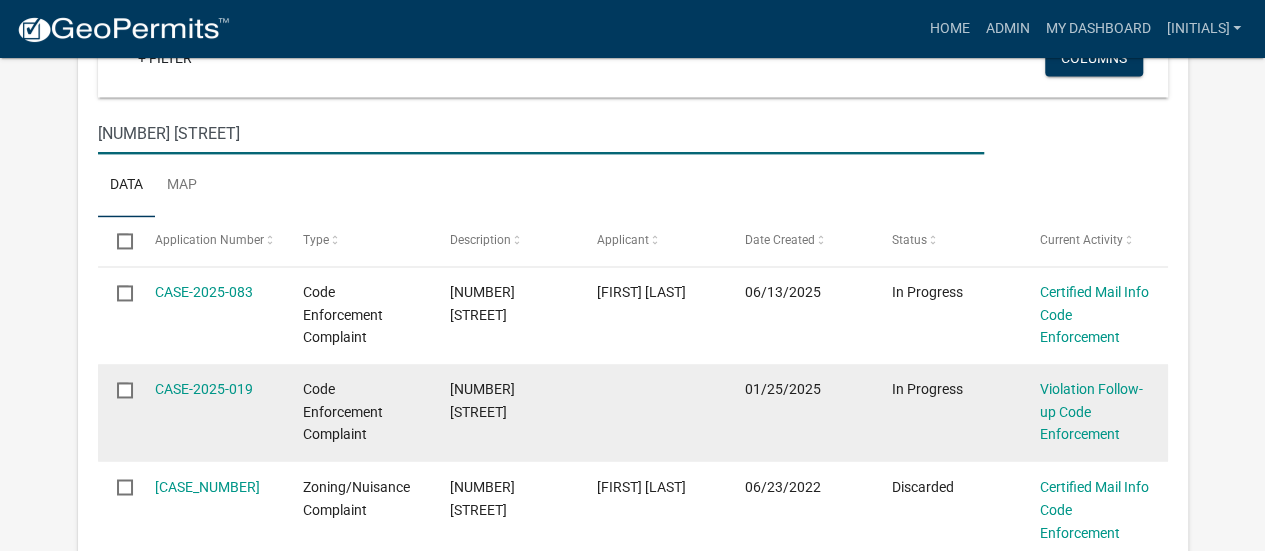 scroll, scrollTop: 1444, scrollLeft: 0, axis: vertical 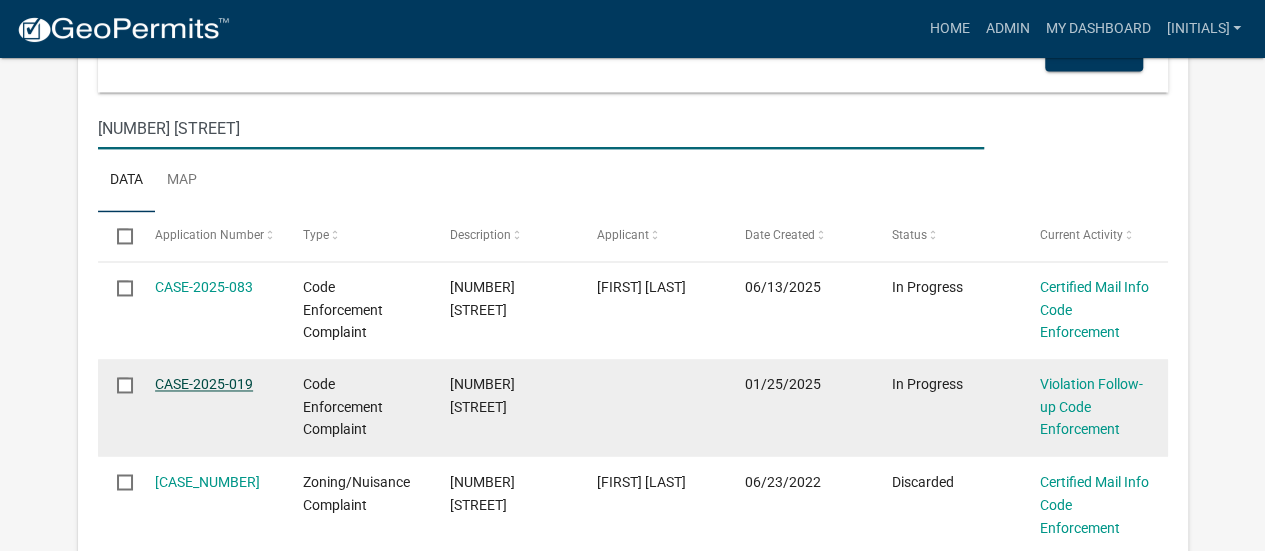 type on "[NUMBER] [STREET]" 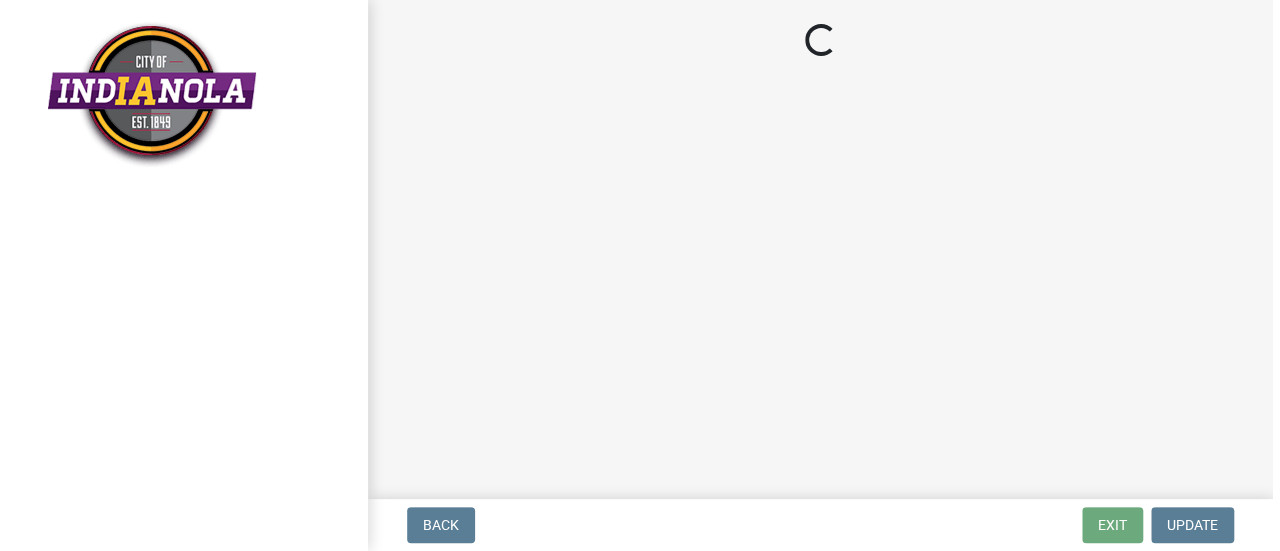 scroll, scrollTop: 0, scrollLeft: 0, axis: both 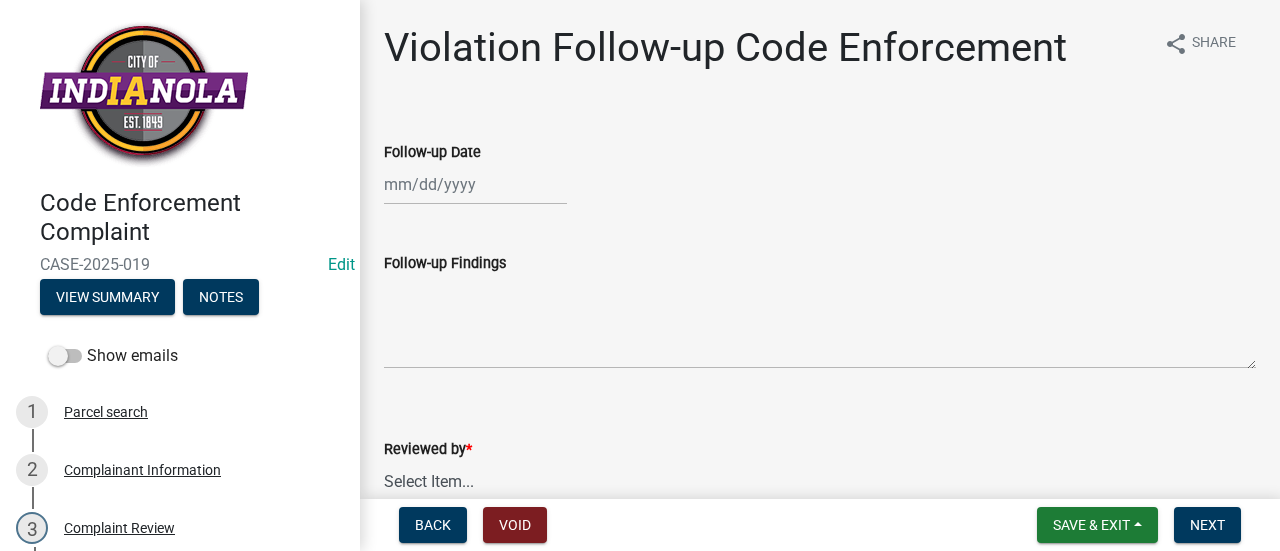 select on "8" 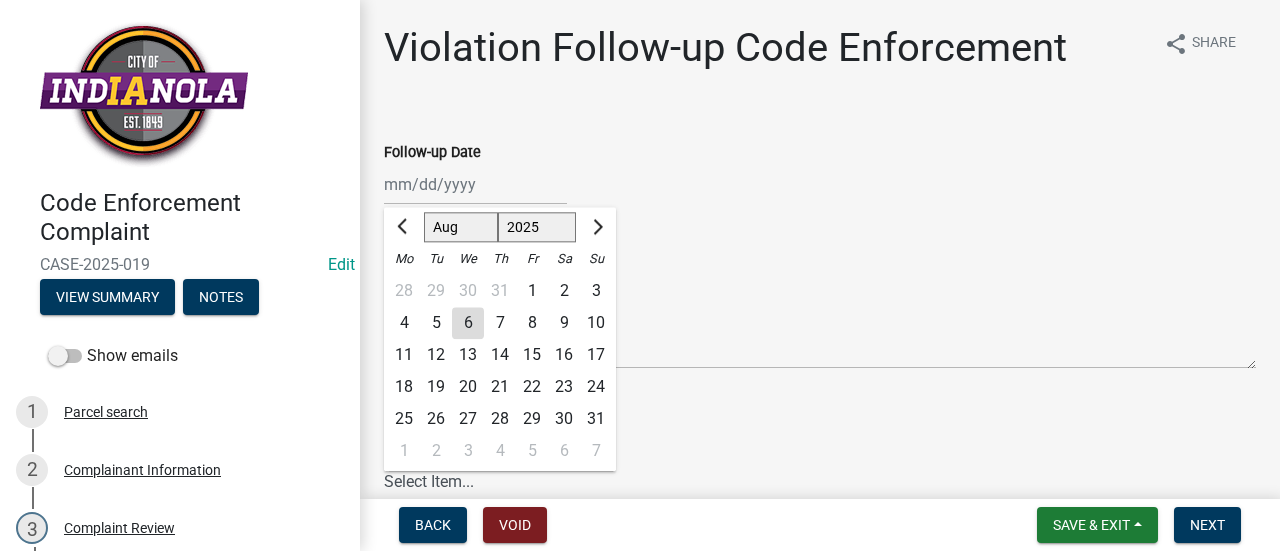 click on "Jan Feb Mar Apr May Jun Jul Aug Sep Oct Nov Dec 1525 1526 1527 1528 1529 1530 1531 1532 1533 1534 1535 1536 1537 1538 1539 1540 1541 1542 1543 1544 1545 1546 1547 1548 1549 1550 1551 1552 1553 1554 1555 1556 1557 1558 1559 1560 1561 1562 1563 1564 1565 1566 1567 1568 1569 1570 1571 1572 1573 1574 1575 1576 1577 1578 1579 1580 1581 1582 1583 1584 1585 1586 1587 1588 1589 1590 1591 1592 1593 1594 1595 1596 1597 1598 1599 1600 1601 1602 1603 1604 1605 1606 1607 1608 1609 1610 1611 1612 1613 1614 1615 1616 1617 1618 1619 1620 1621 1622 1623 1624 1625 1626 1627 1628 1629 1630 1631 1632 1633 1634 1635 1636 1637 1638 1639 1640 1641 1642 1643 1644 1645 1646 1647 1648 1649 1650 1651 1652 1653 1654 1655 1656 1657 1658 1659 1660 1661 1662 1663 1664 1665 1666 1667 1668 1669 1670 1671 1672 1673 1674 1675 1676 1677 1678 1679 1680 1681 1682 1683 1684 1685 1686 1687 1688 1689 1690 1691 1692 1693 1694 1695 1696 1697 1698 1699 1700 1701 1702 1703 1704 1705 1706 1707 1708 1709 1710 1711 1712 1713 1714 1715 1716 1717 1718 1719 1" 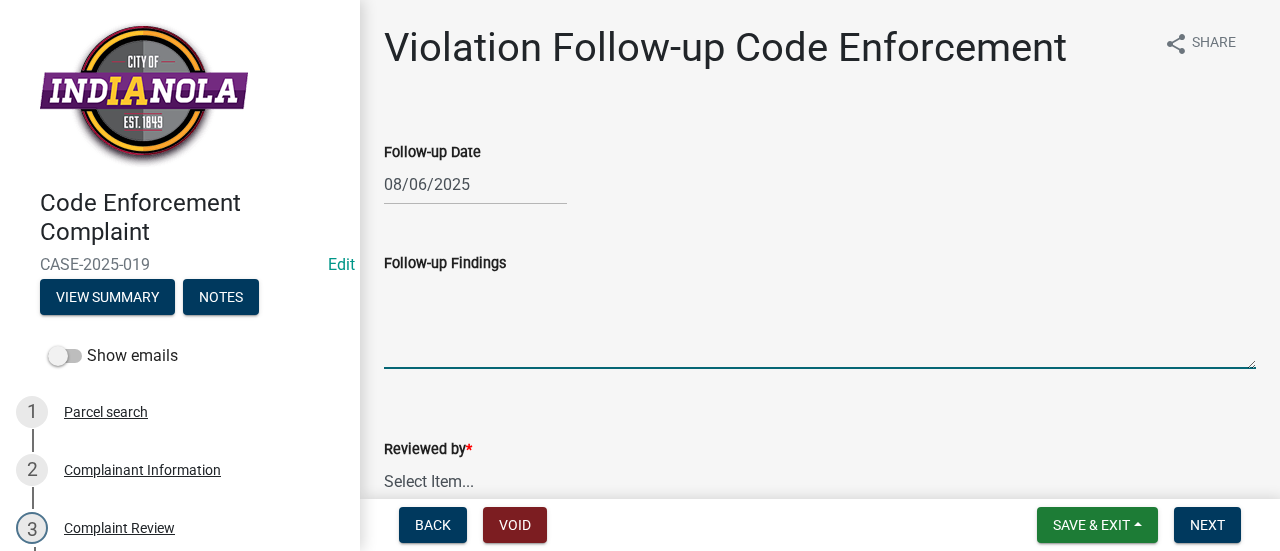 click on "Follow-up Findings" at bounding box center [820, 322] 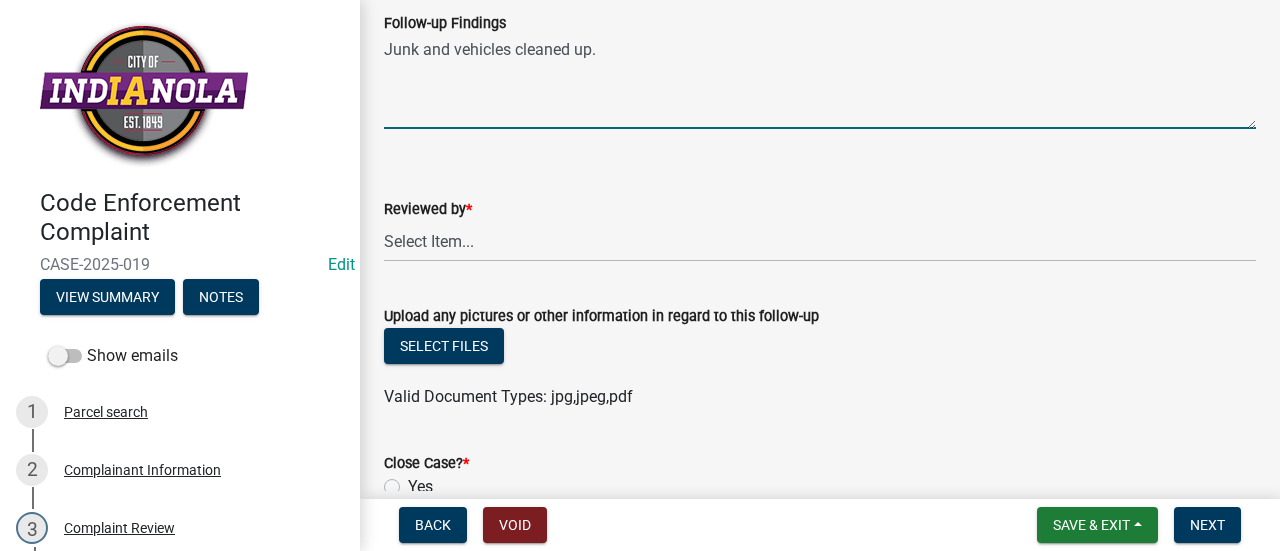 scroll, scrollTop: 248, scrollLeft: 0, axis: vertical 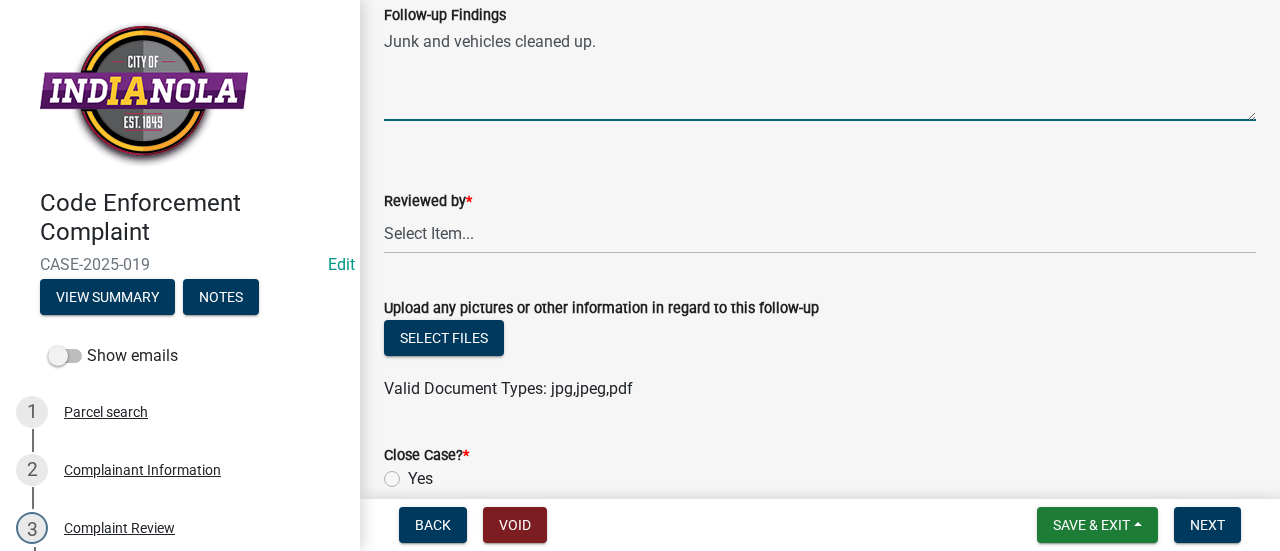 type on "Junk and vehicles cleaned up." 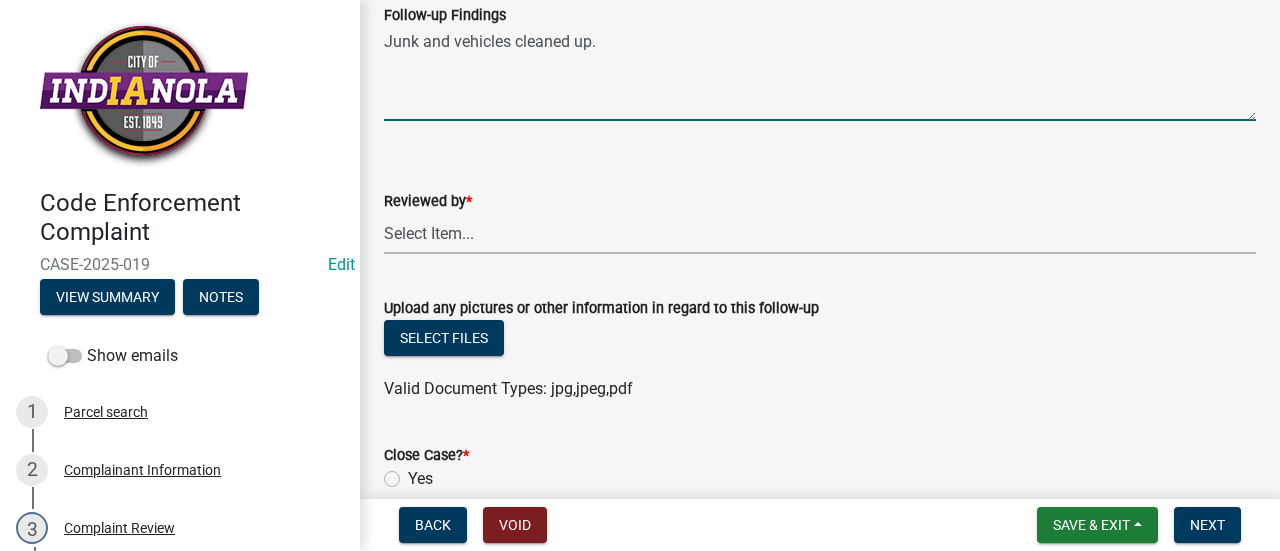 click on "Select Item...   [FIRST] [LAST]   [FIRST] [LAST]   [FIRST] [LAST]   Other" at bounding box center [820, 233] 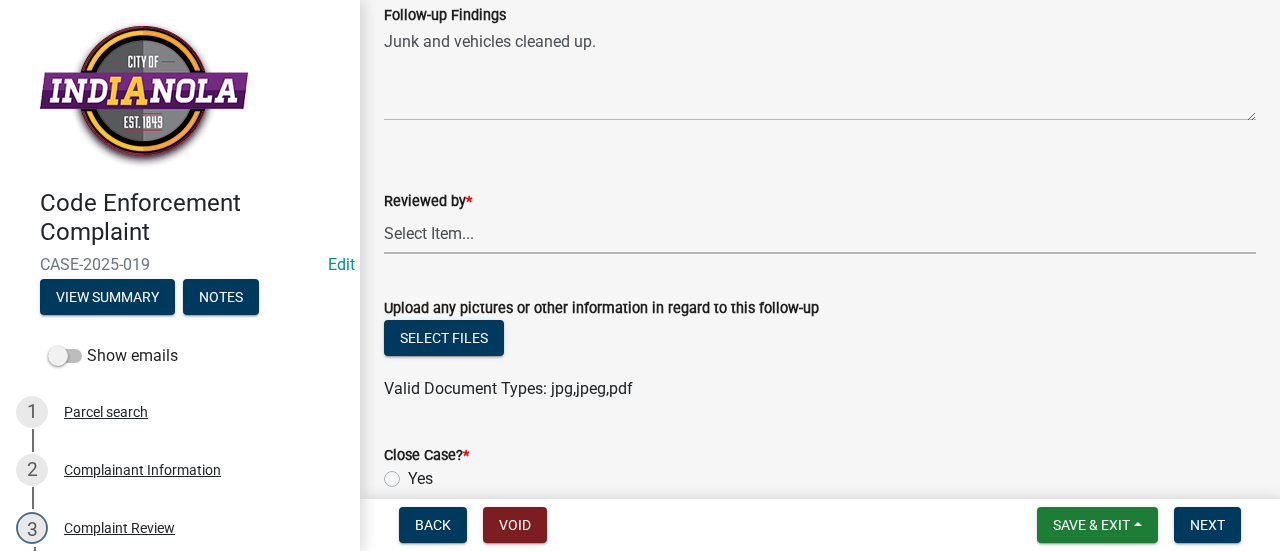 click on "Select Item...   [FIRST] [LAST]   [FIRST] [LAST]   [FIRST] [LAST]   Other" at bounding box center (820, 233) 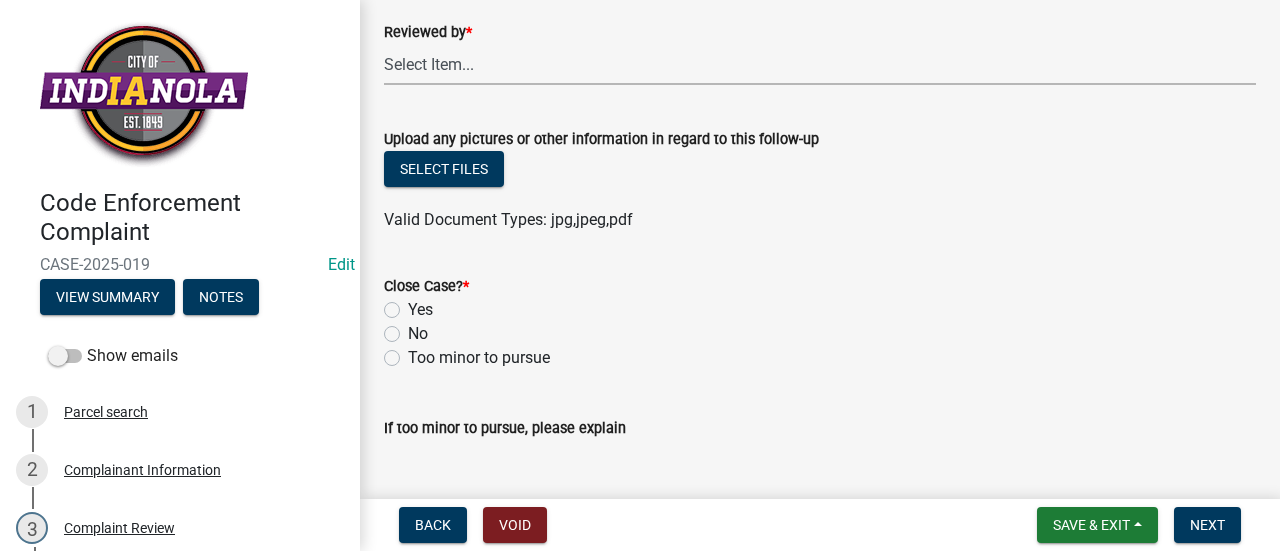 scroll, scrollTop: 418, scrollLeft: 0, axis: vertical 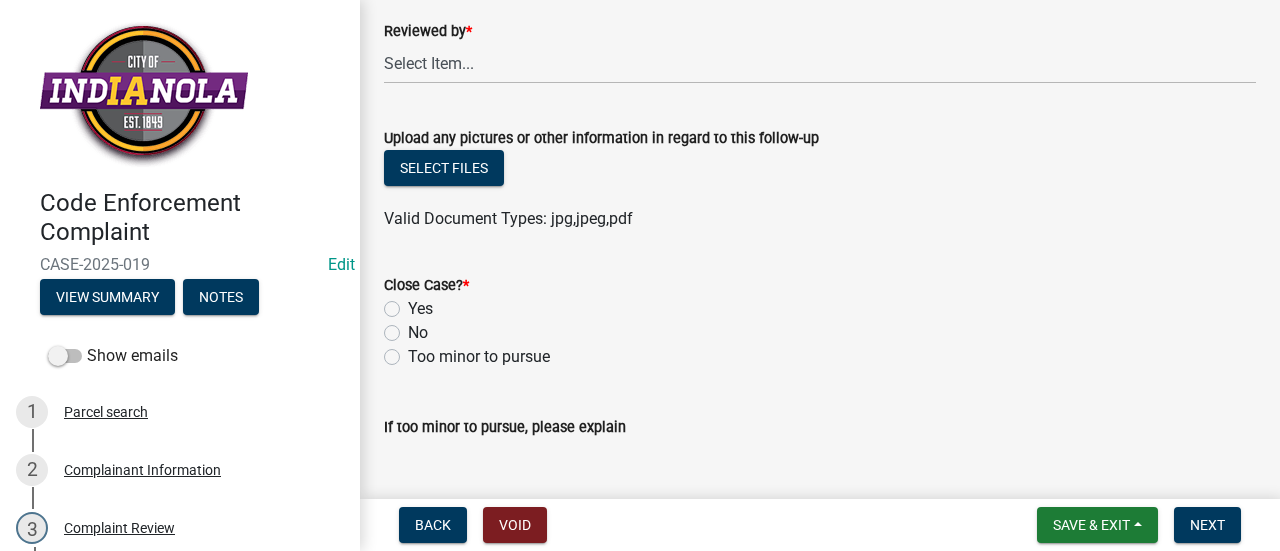 click on "Yes" 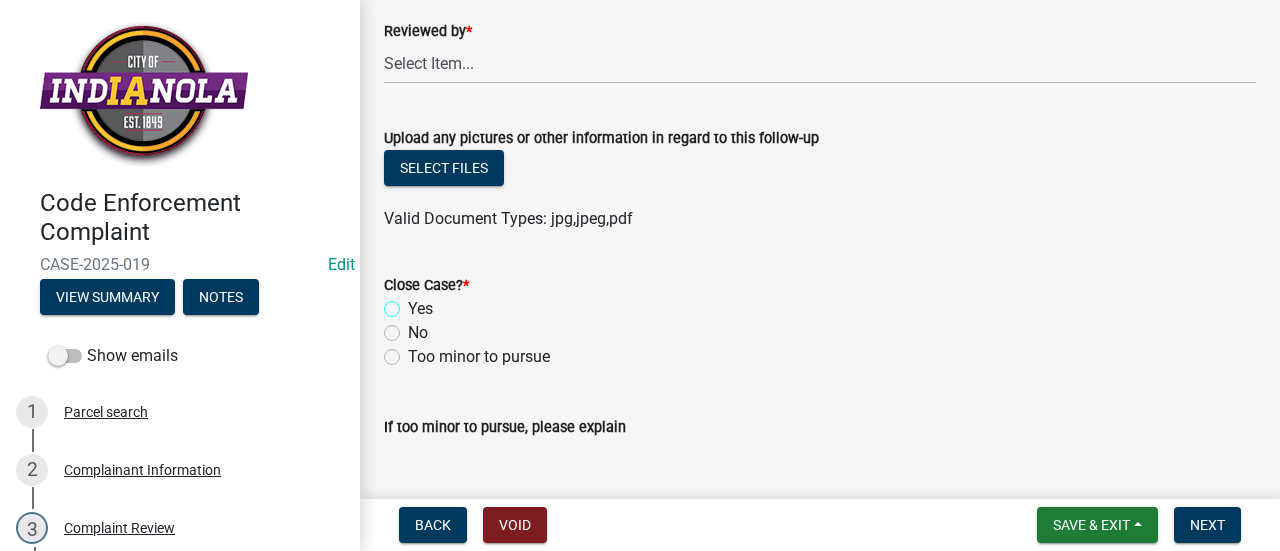click on "Yes" at bounding box center [414, 303] 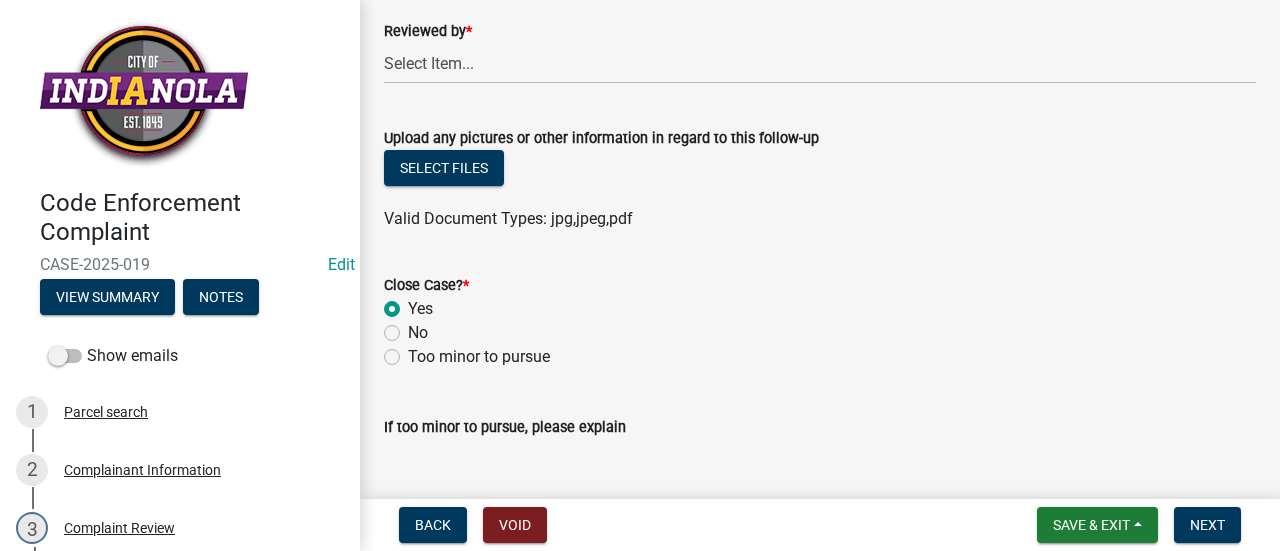 radio on "true" 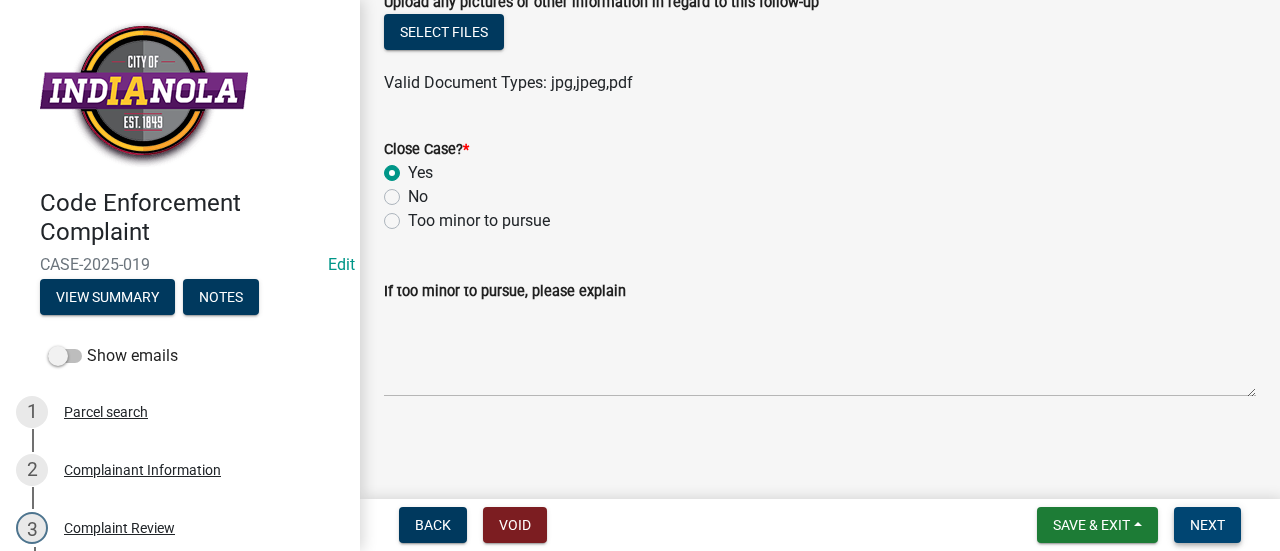 click on "Next" at bounding box center (1207, 525) 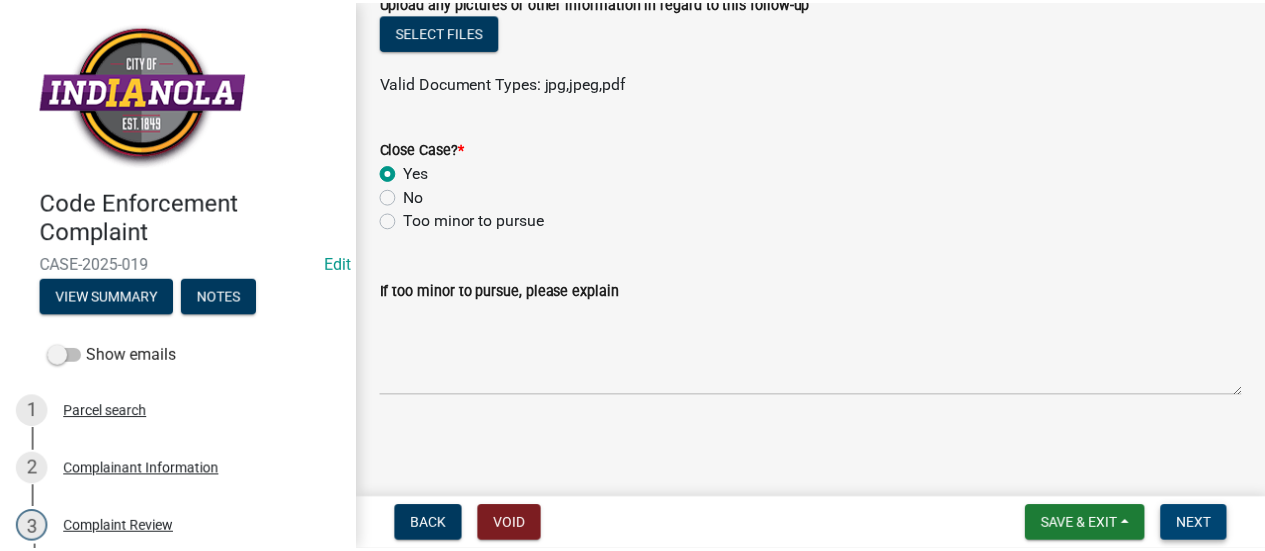 scroll, scrollTop: 0, scrollLeft: 0, axis: both 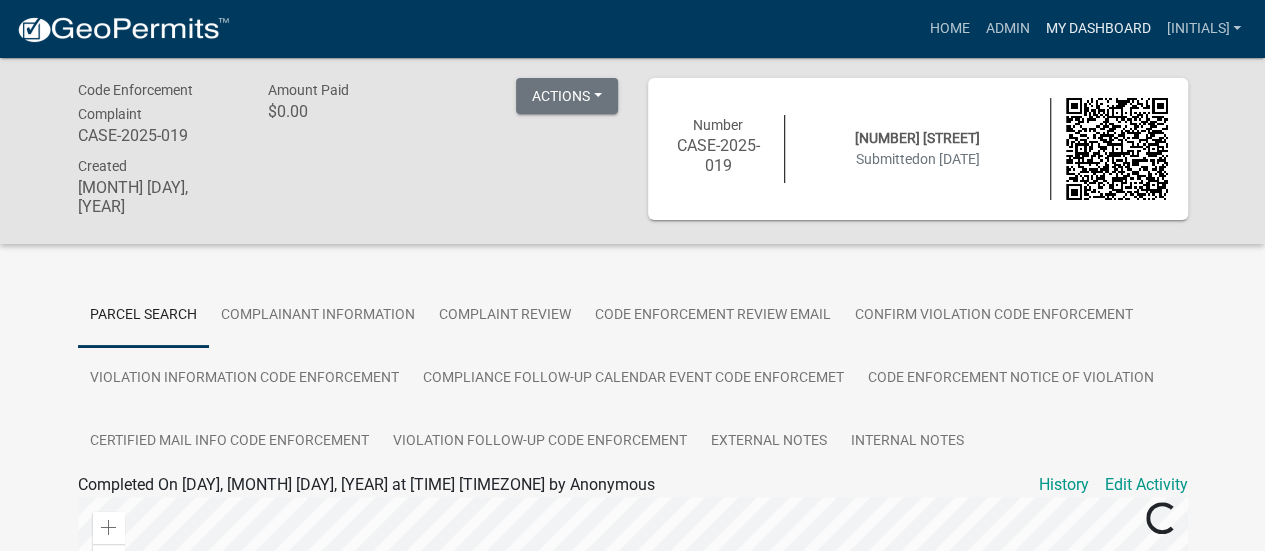 click on "My Dashboard" at bounding box center (1097, 29) 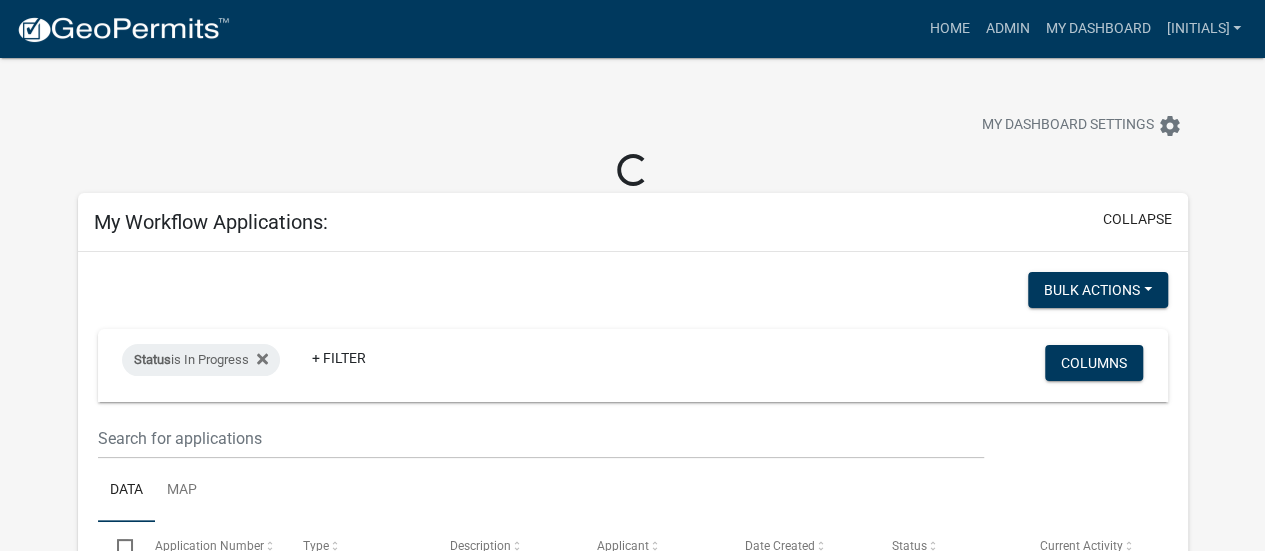 select on "2: 50" 